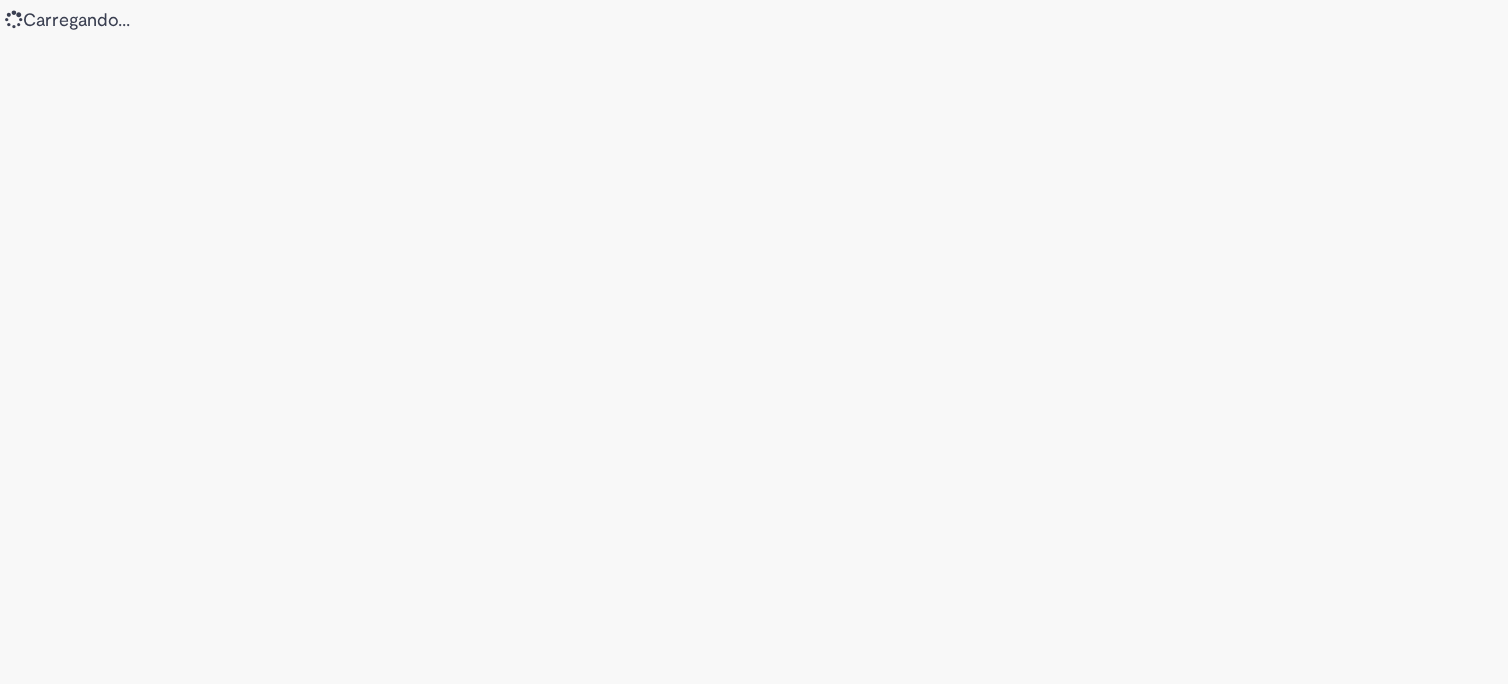 scroll, scrollTop: 0, scrollLeft: 0, axis: both 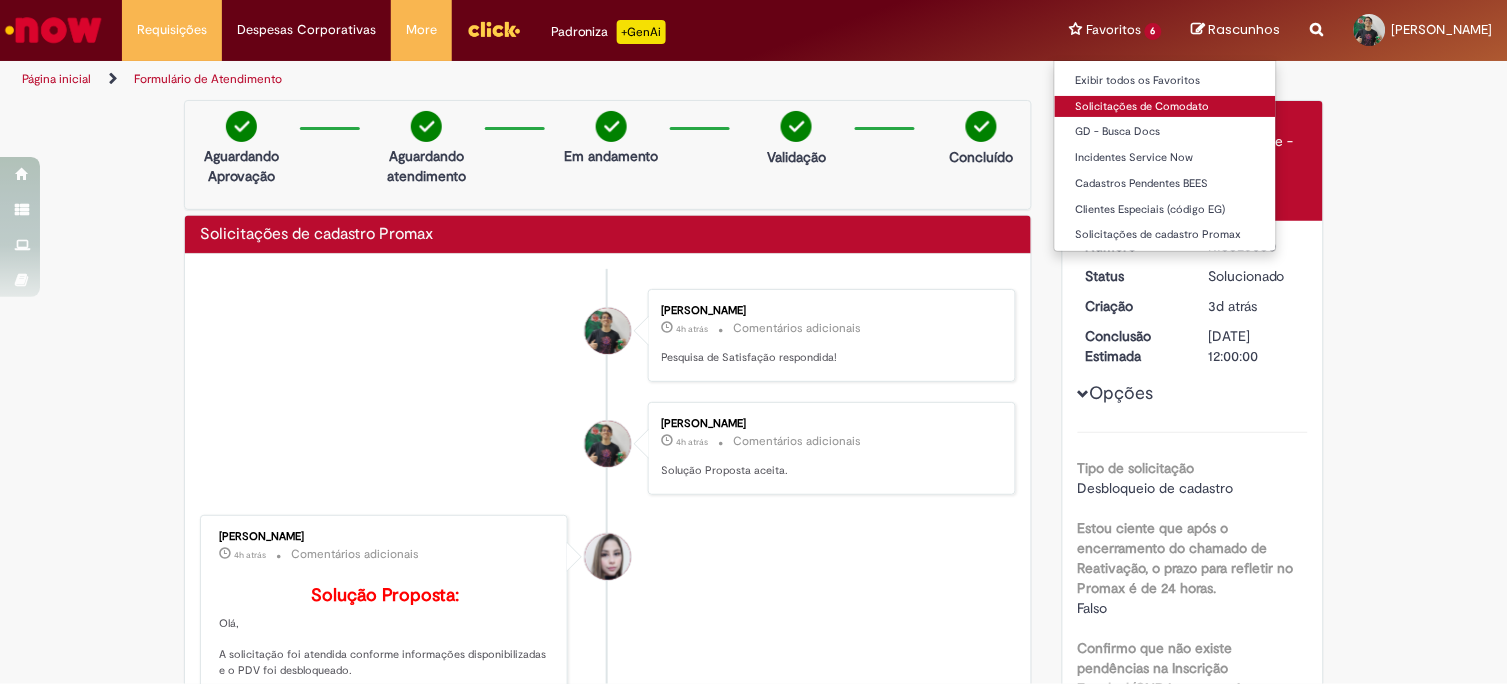 click on "Solicitações de Comodato" at bounding box center (1165, 107) 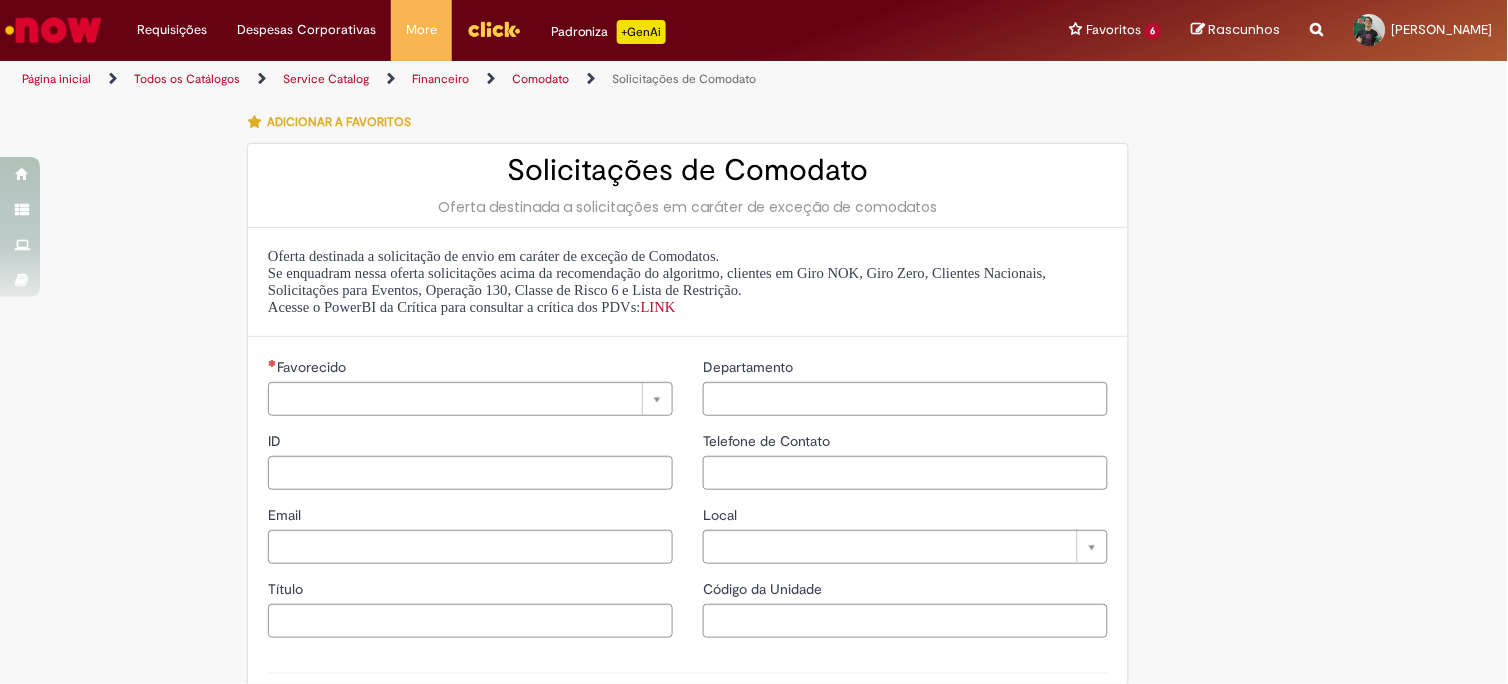 type on "********" 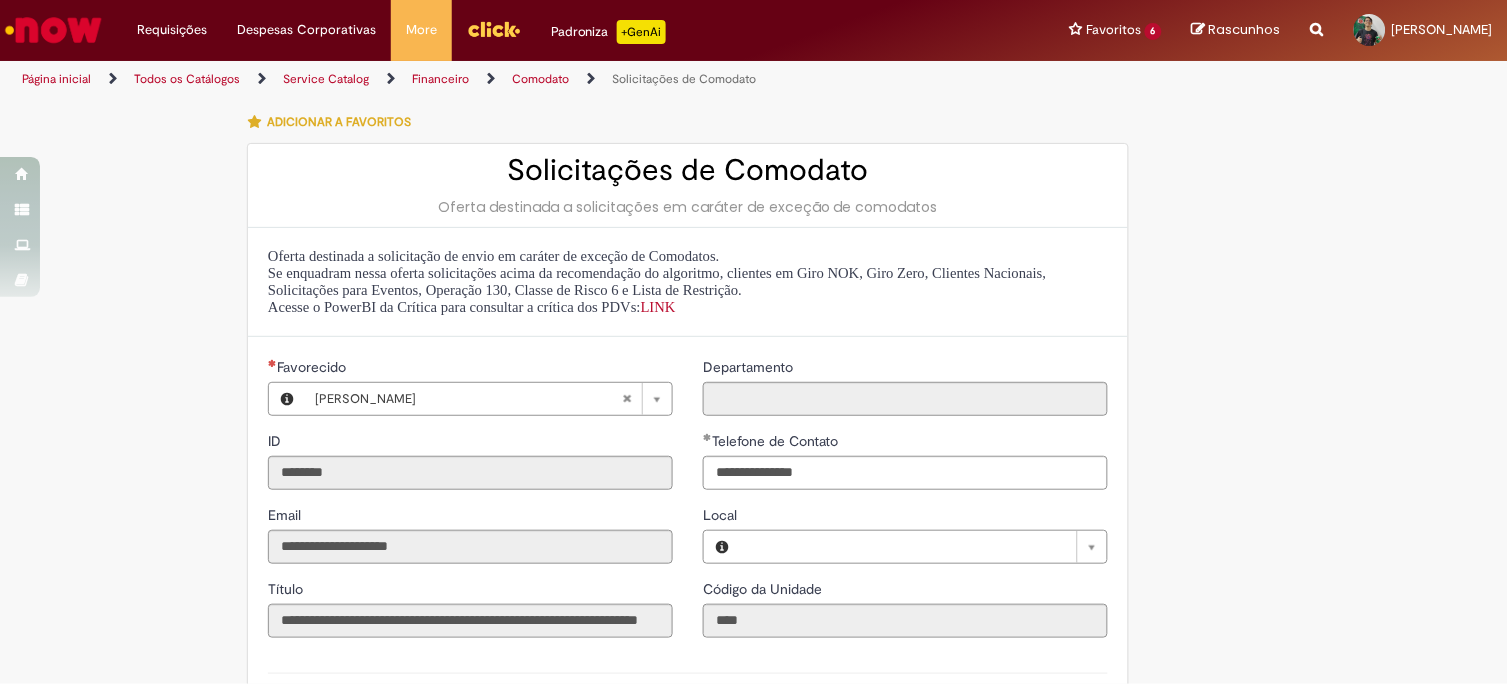 type on "**********" 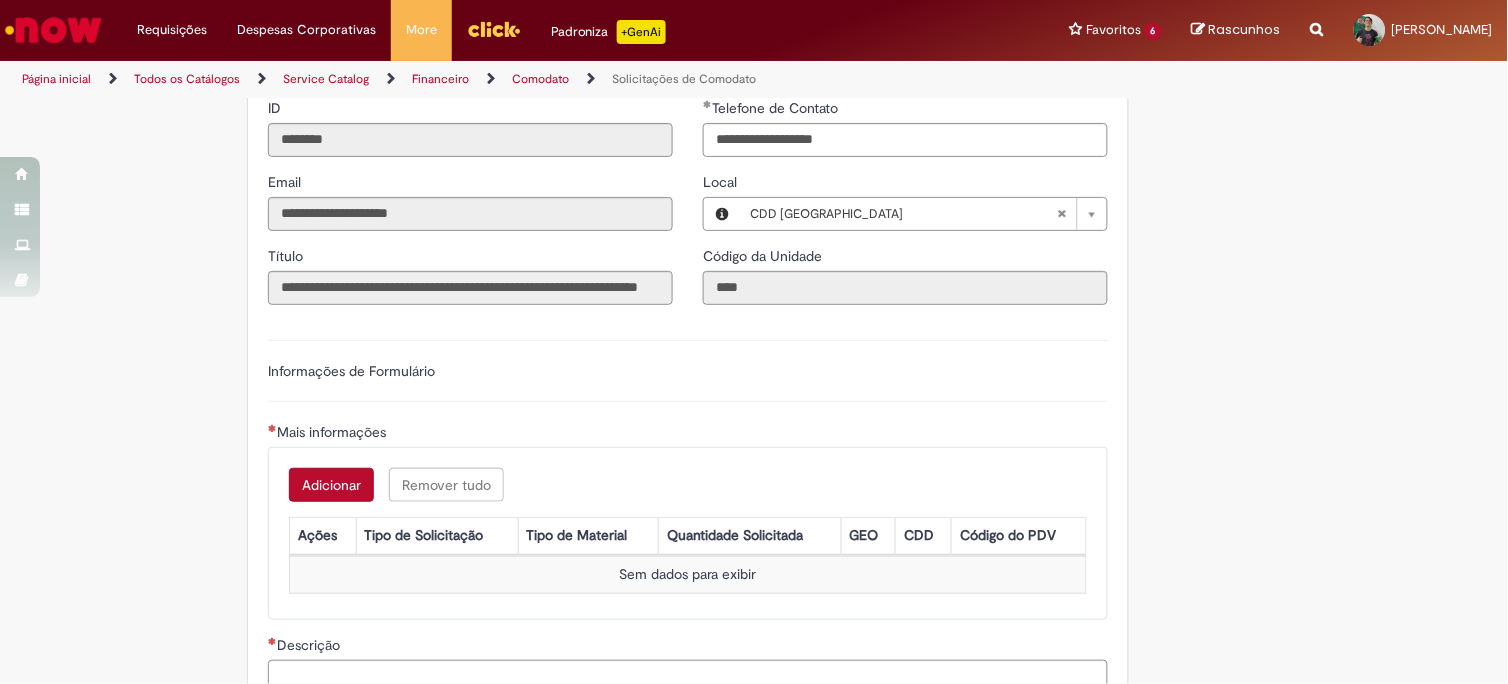 scroll, scrollTop: 555, scrollLeft: 0, axis: vertical 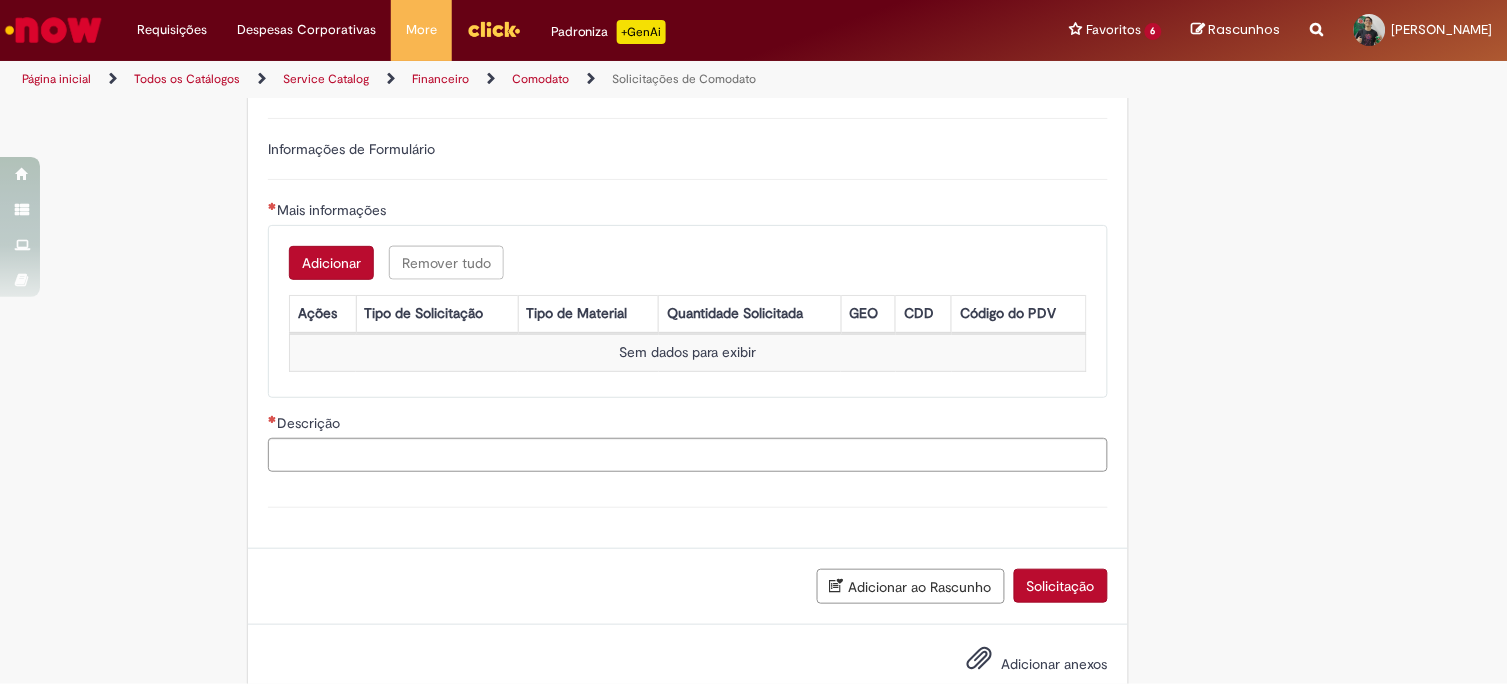 click on "Adicionar" at bounding box center (331, 263) 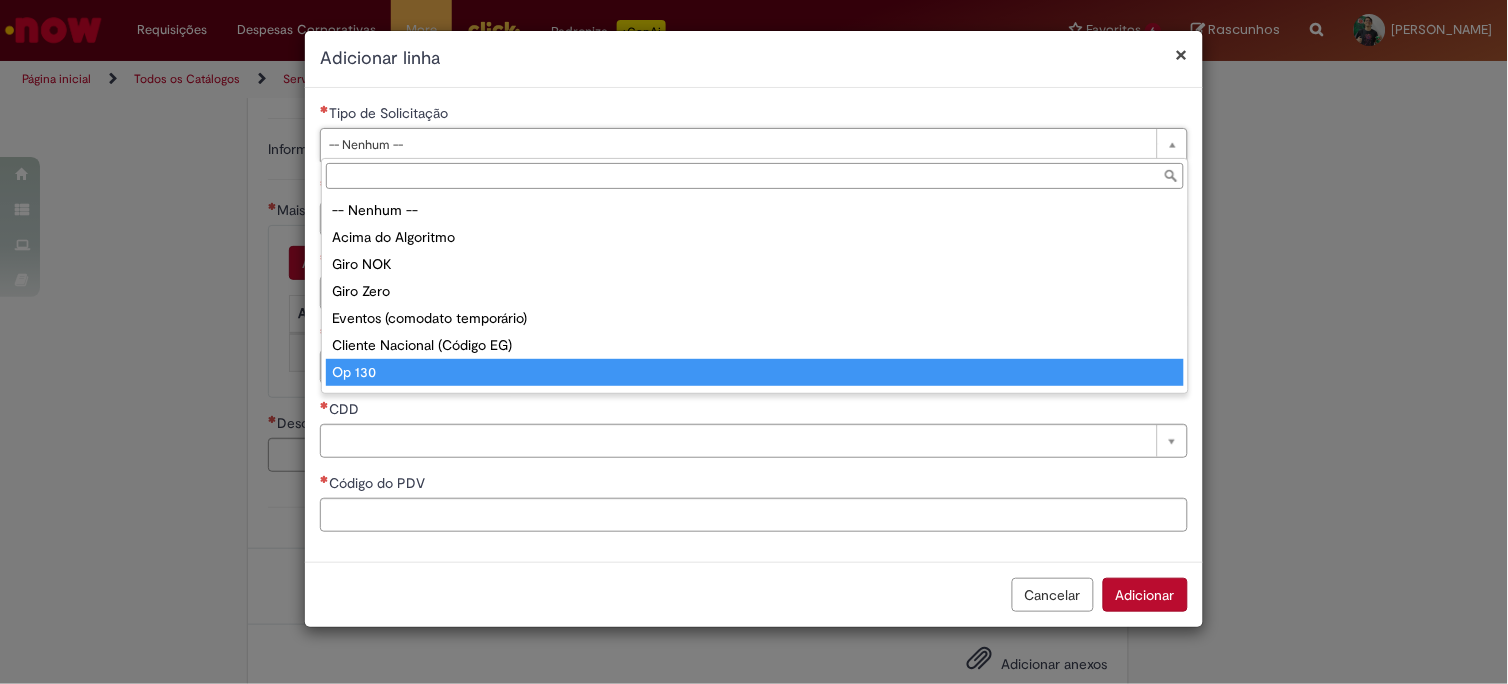 scroll, scrollTop: 50, scrollLeft: 0, axis: vertical 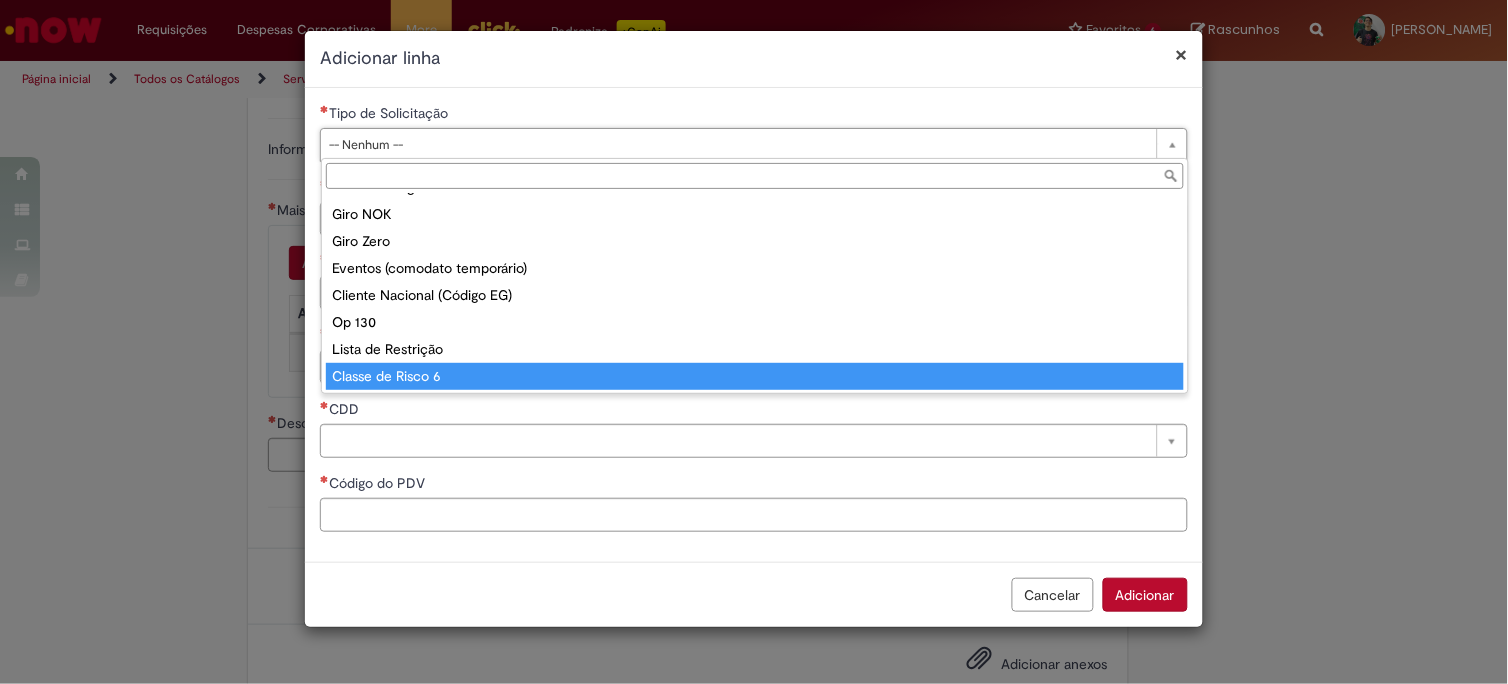 type on "**********" 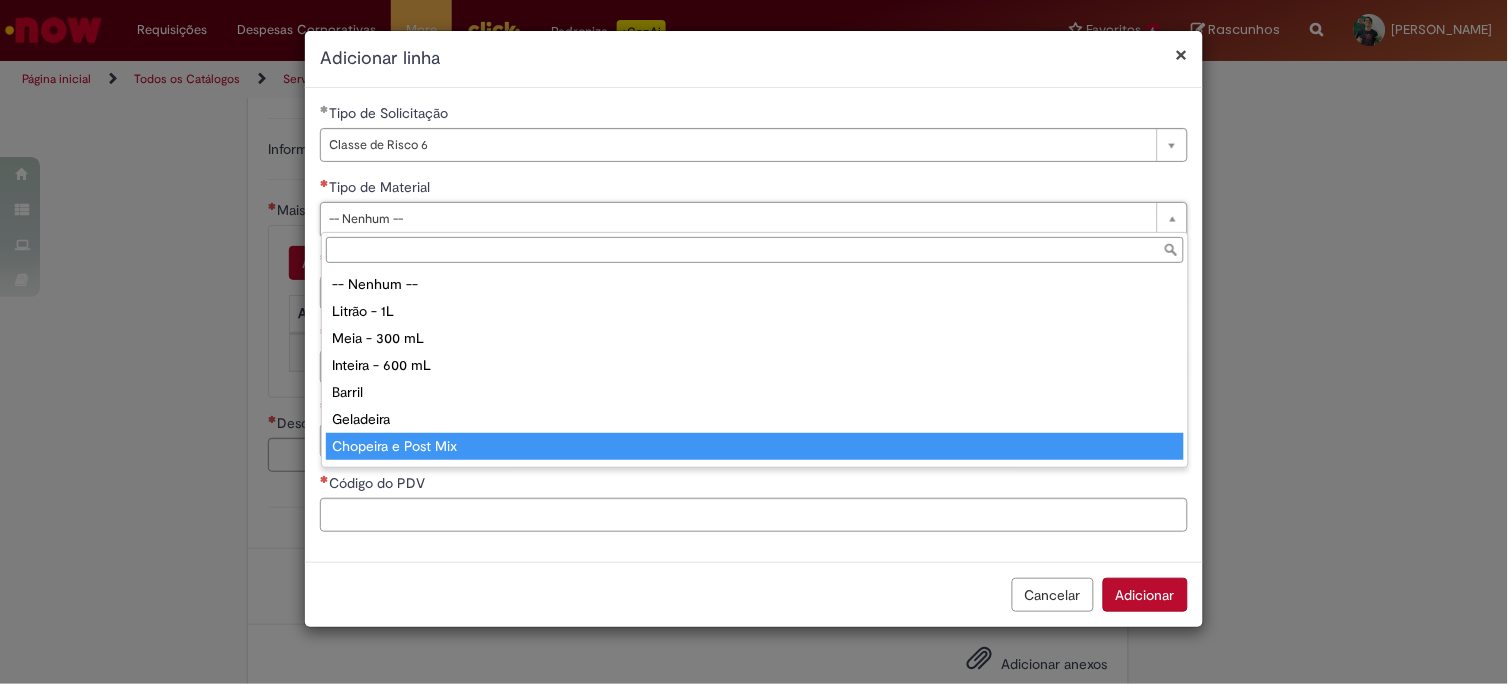 type on "**********" 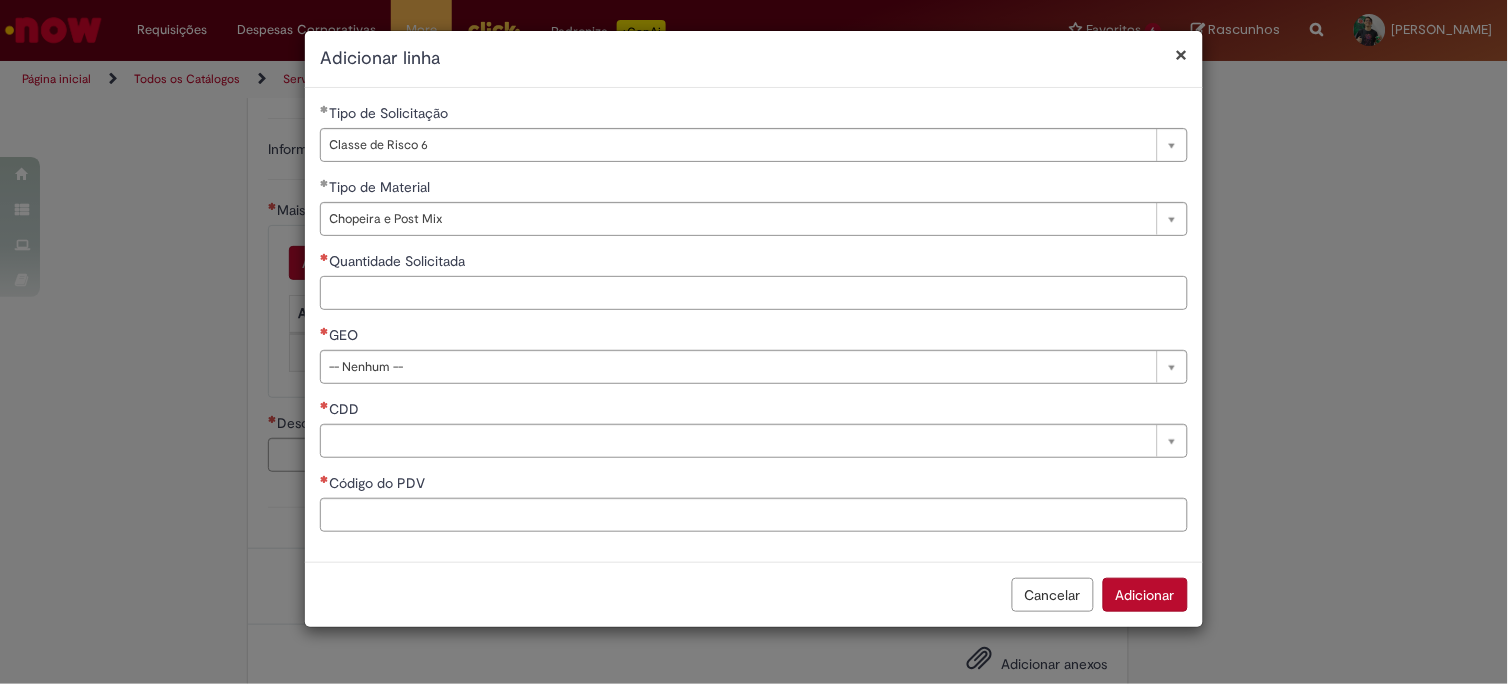 click on "Quantidade Solicitada" at bounding box center [754, 293] 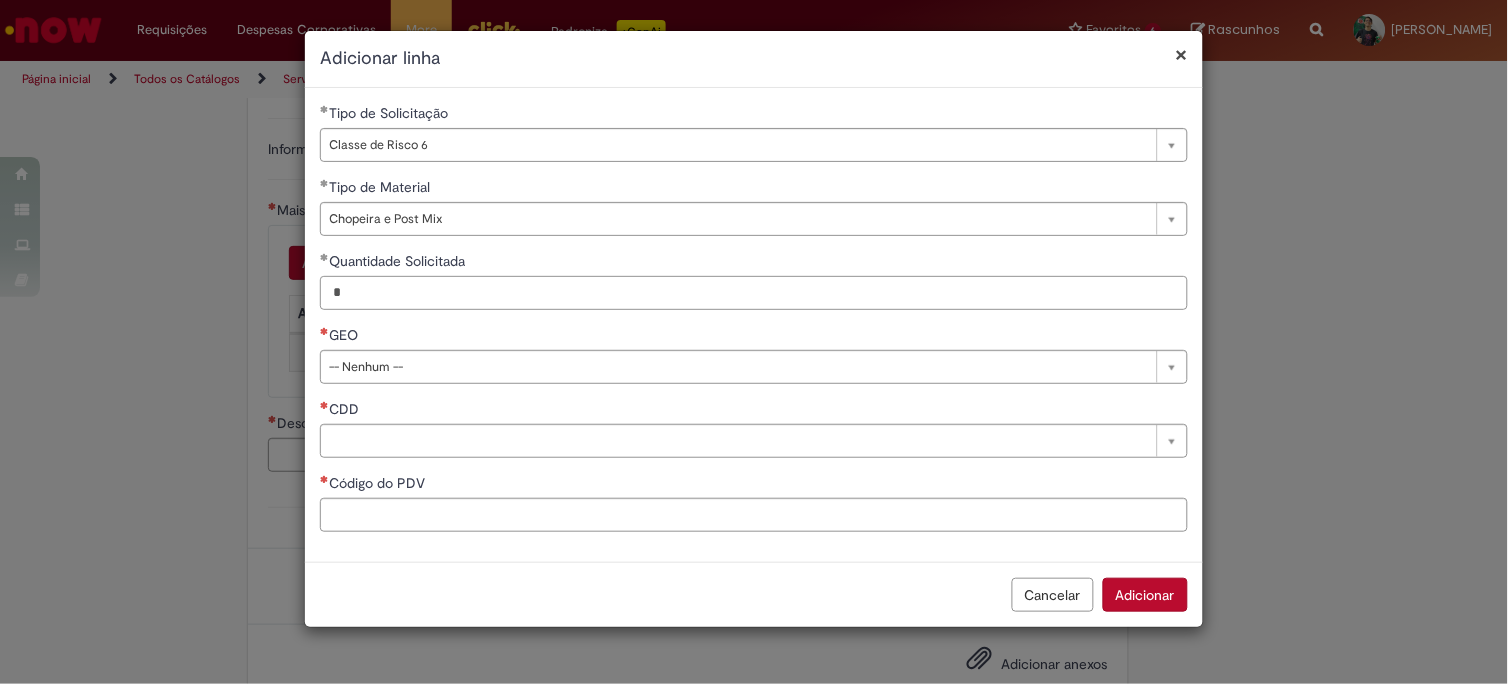type on "*" 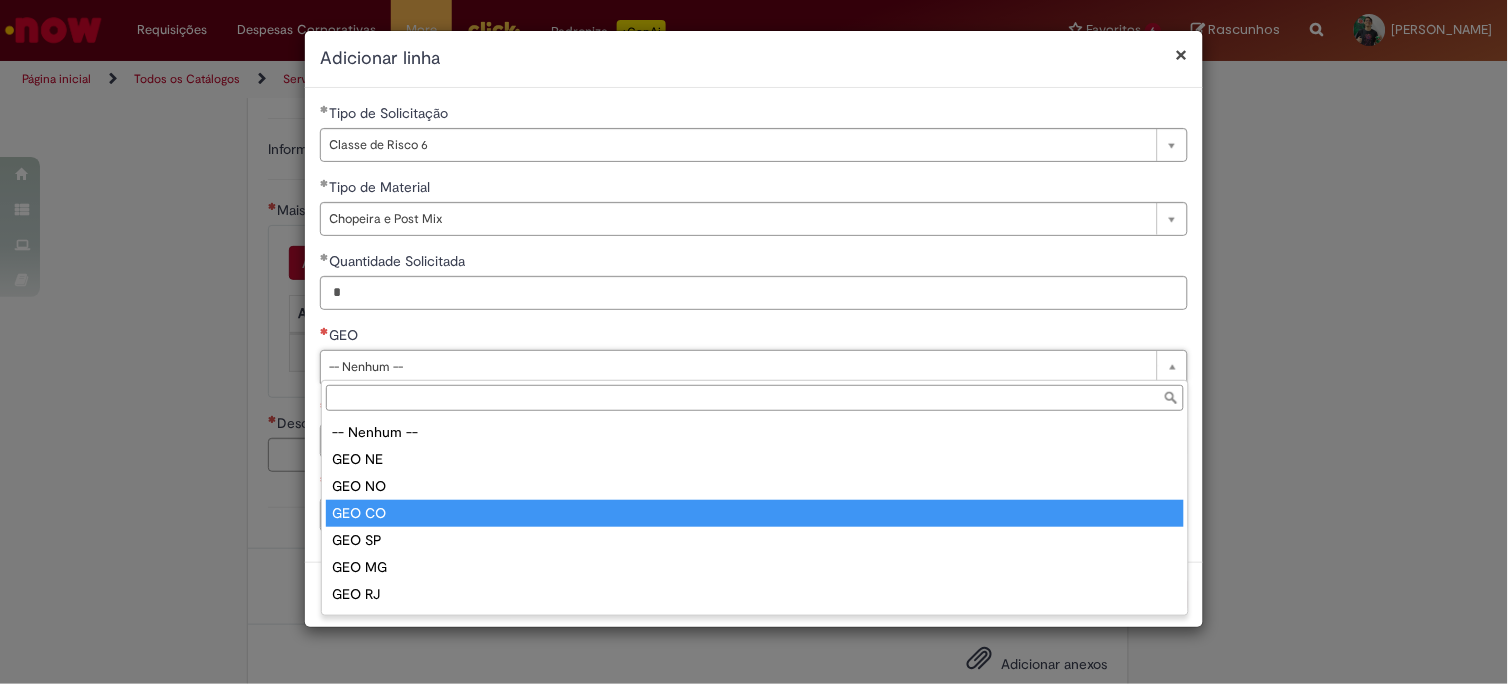 type on "******" 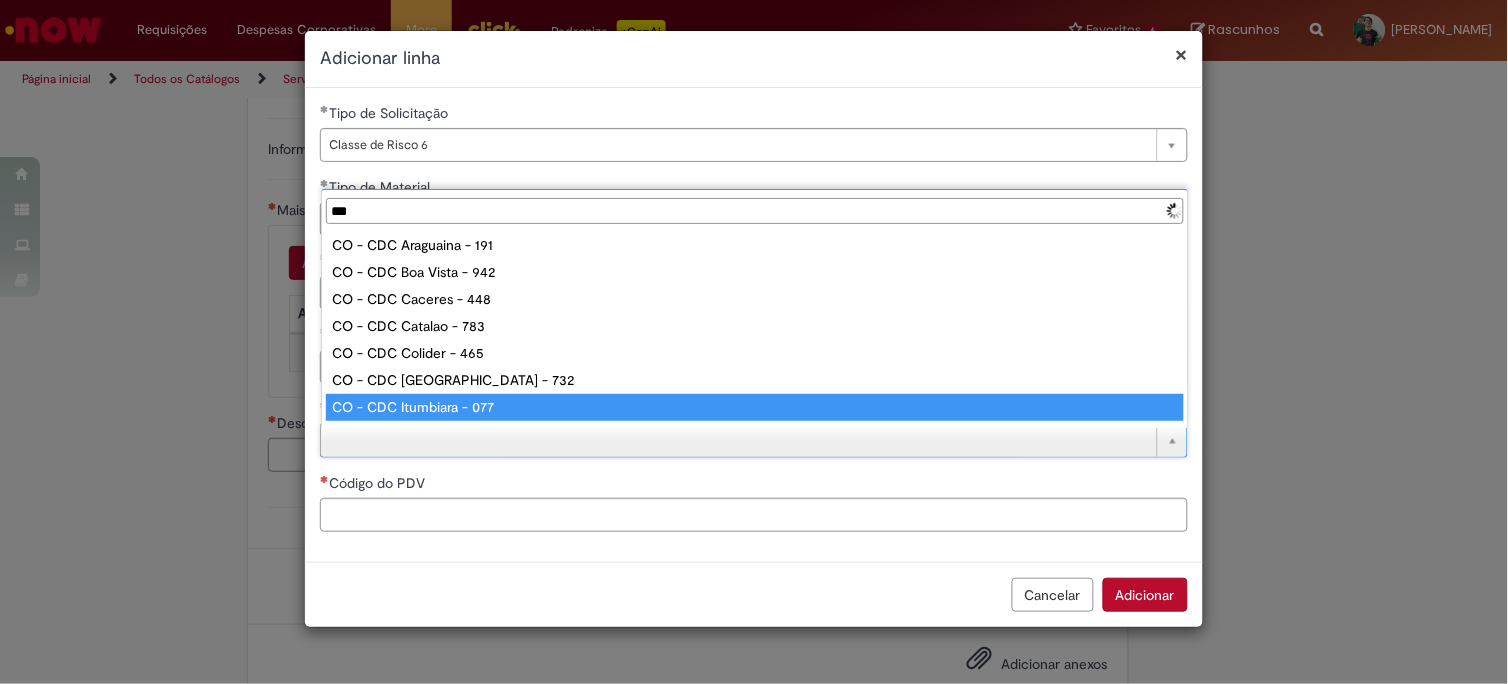 scroll, scrollTop: 0, scrollLeft: 0, axis: both 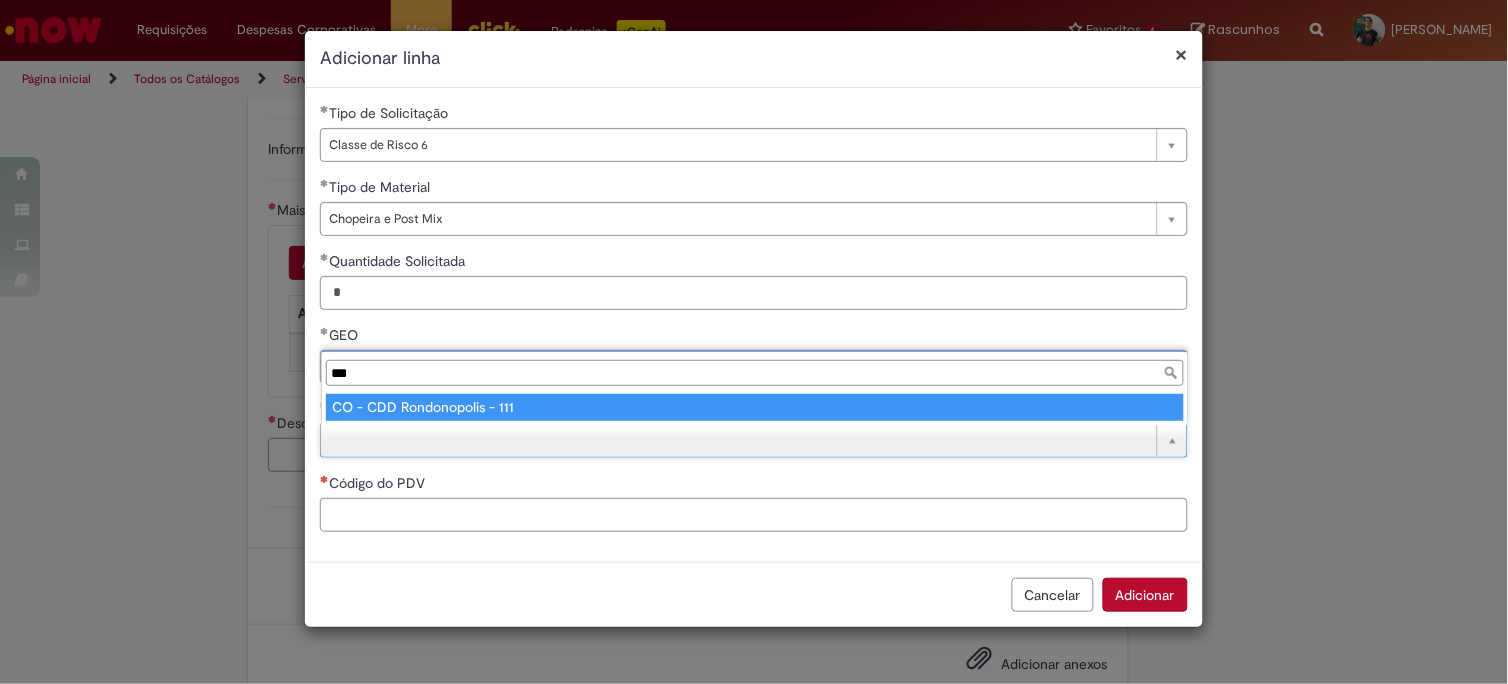 type on "***" 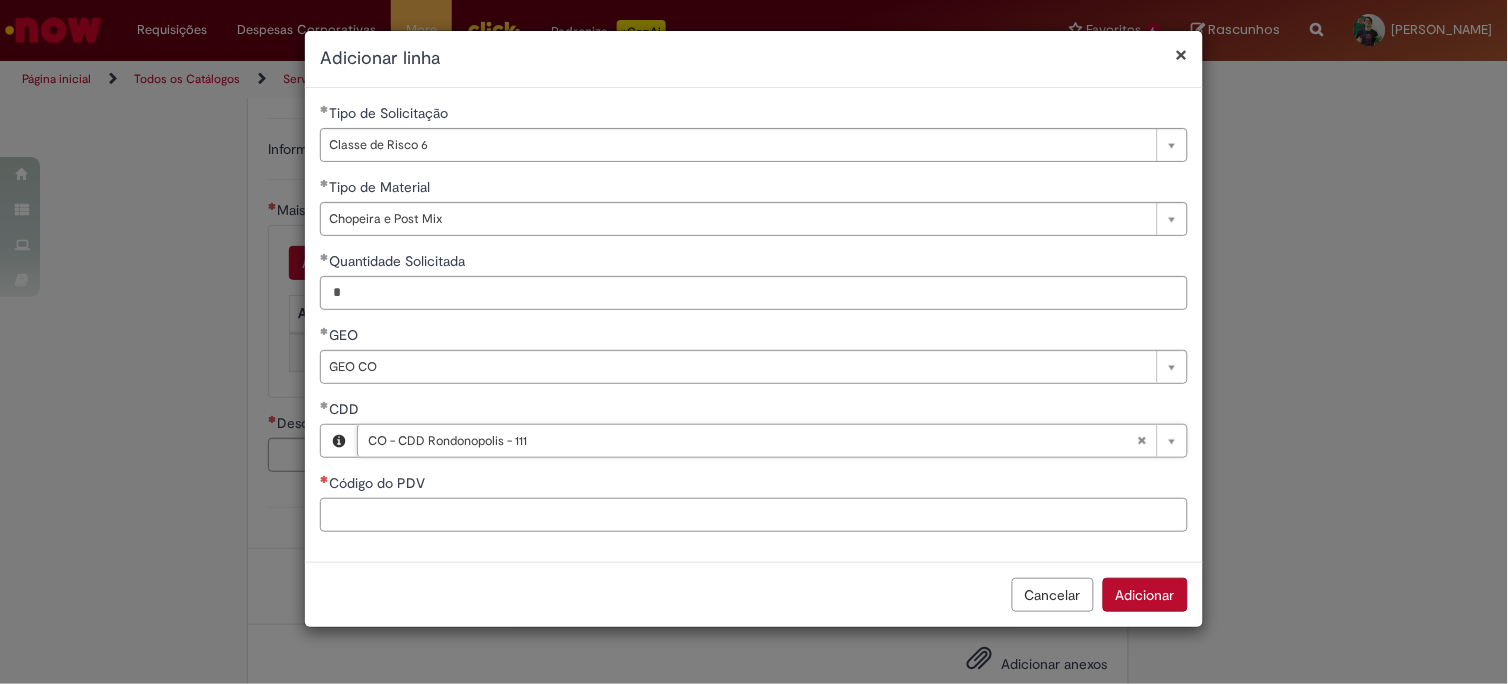 click on "Código do PDV" at bounding box center [754, 515] 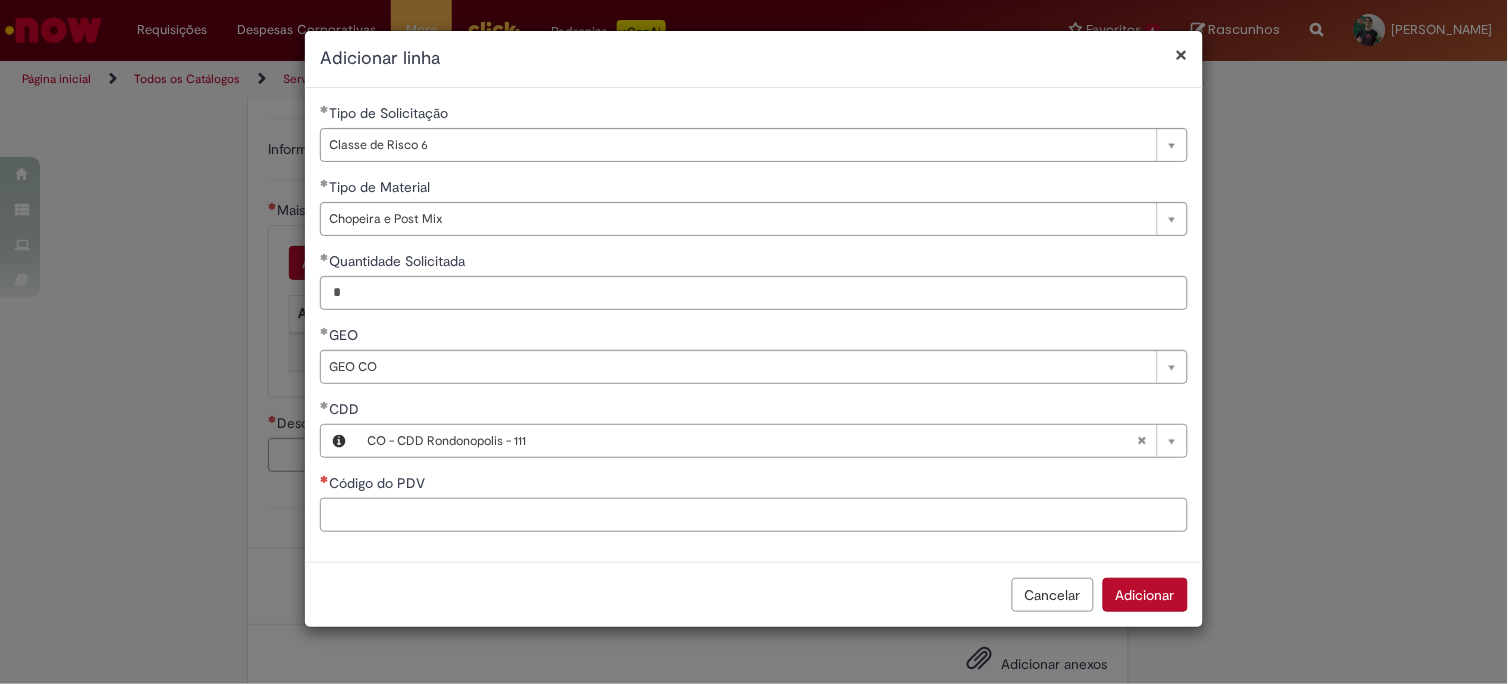 click on "Código do PDV" at bounding box center (754, 515) 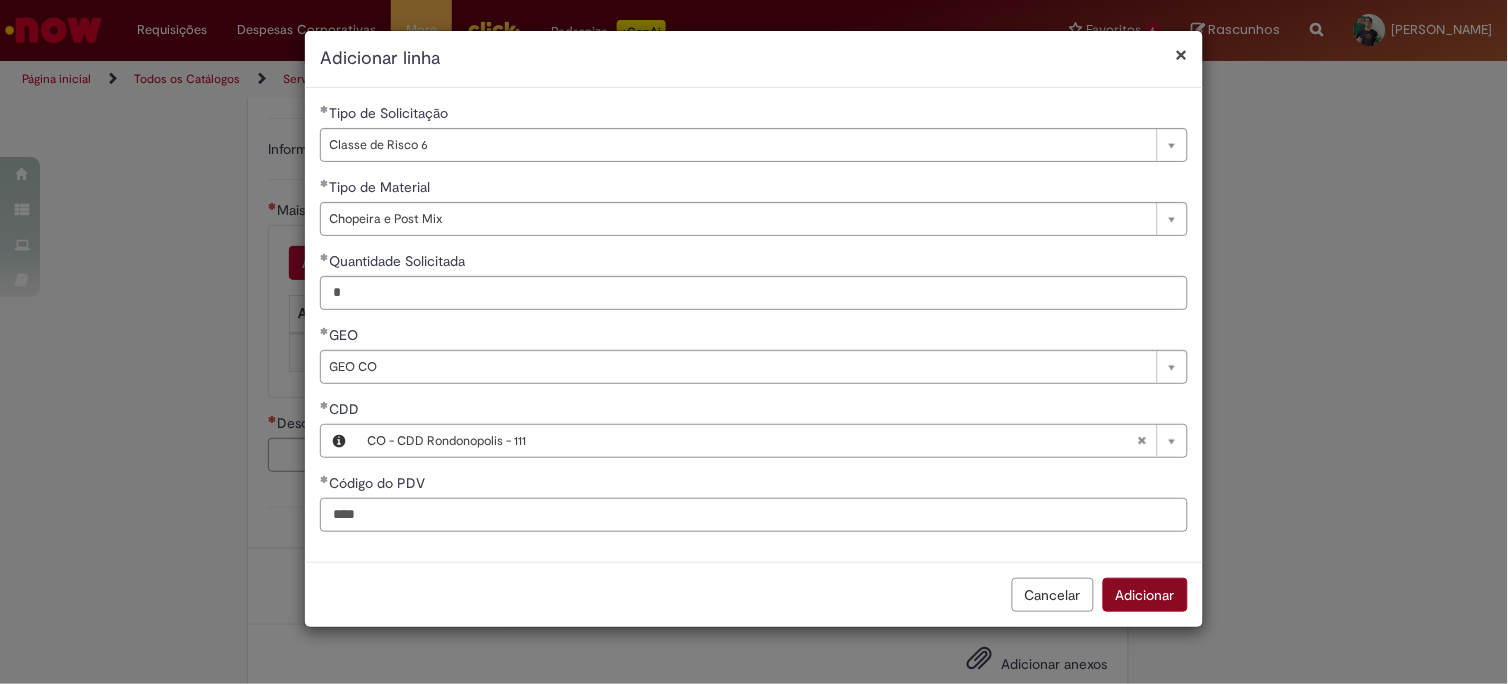 type on "****" 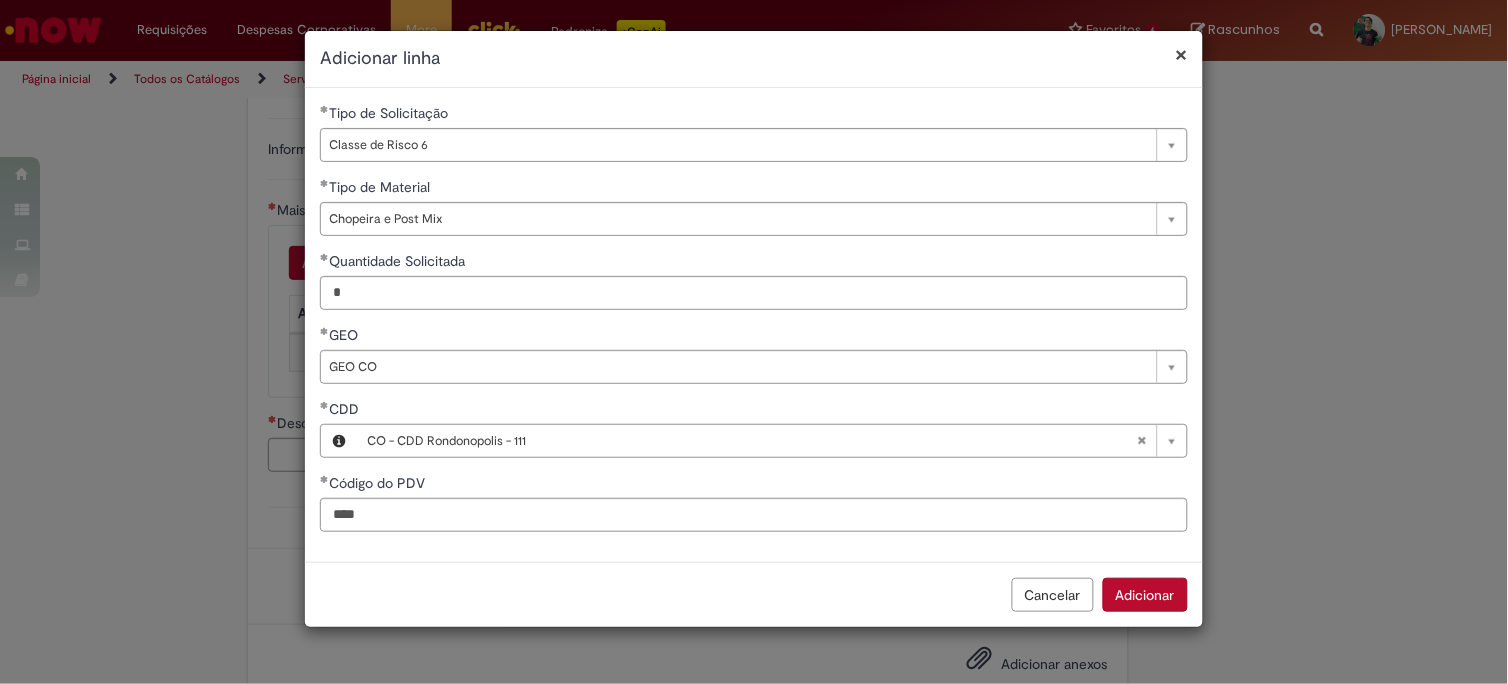 click on "Adicionar" at bounding box center (1145, 595) 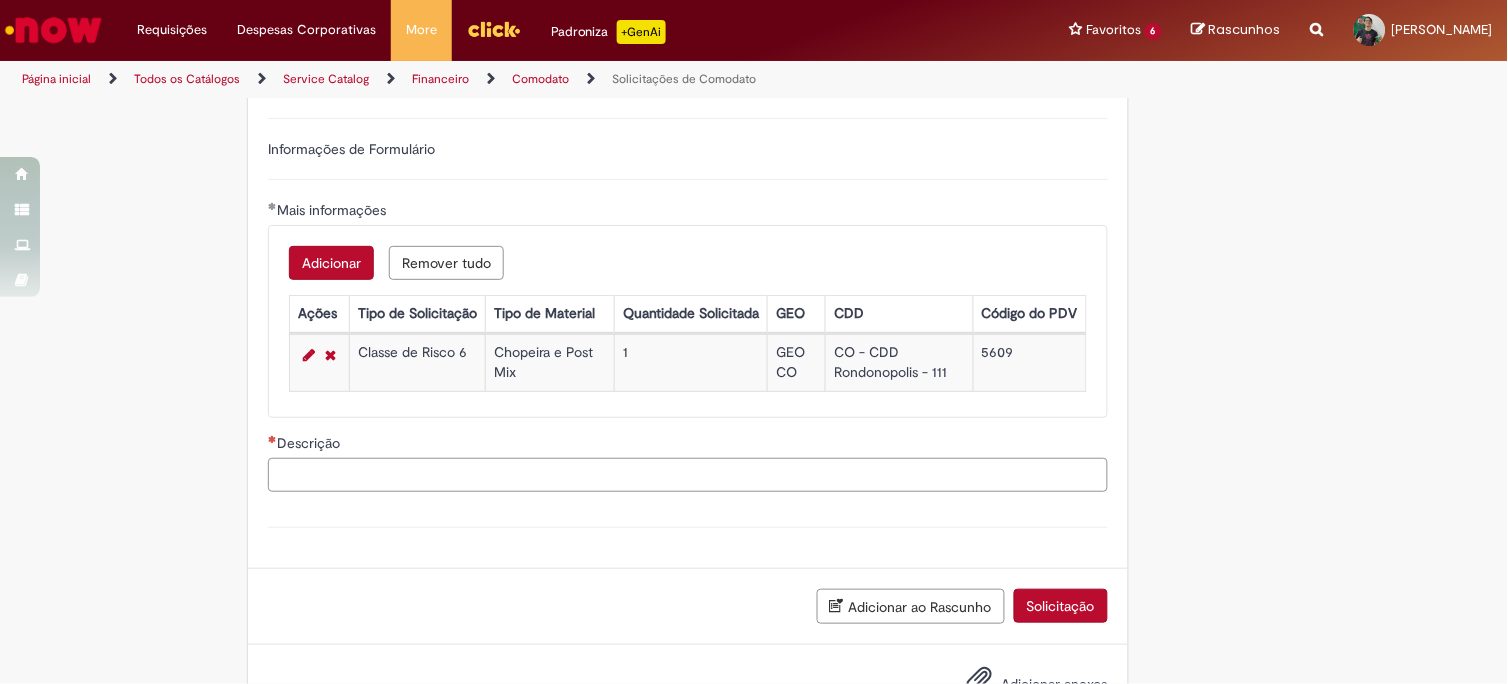 click on "Descrição" at bounding box center (688, 475) 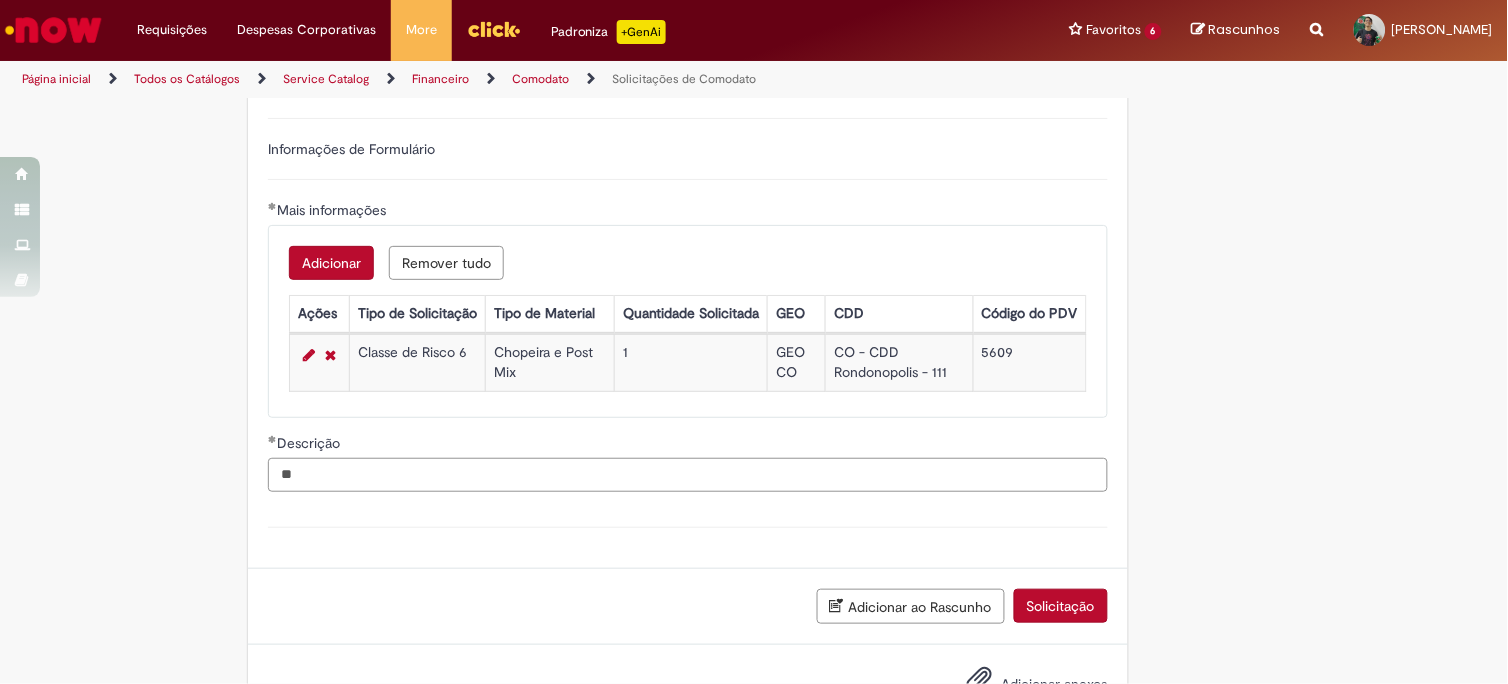 type on "*" 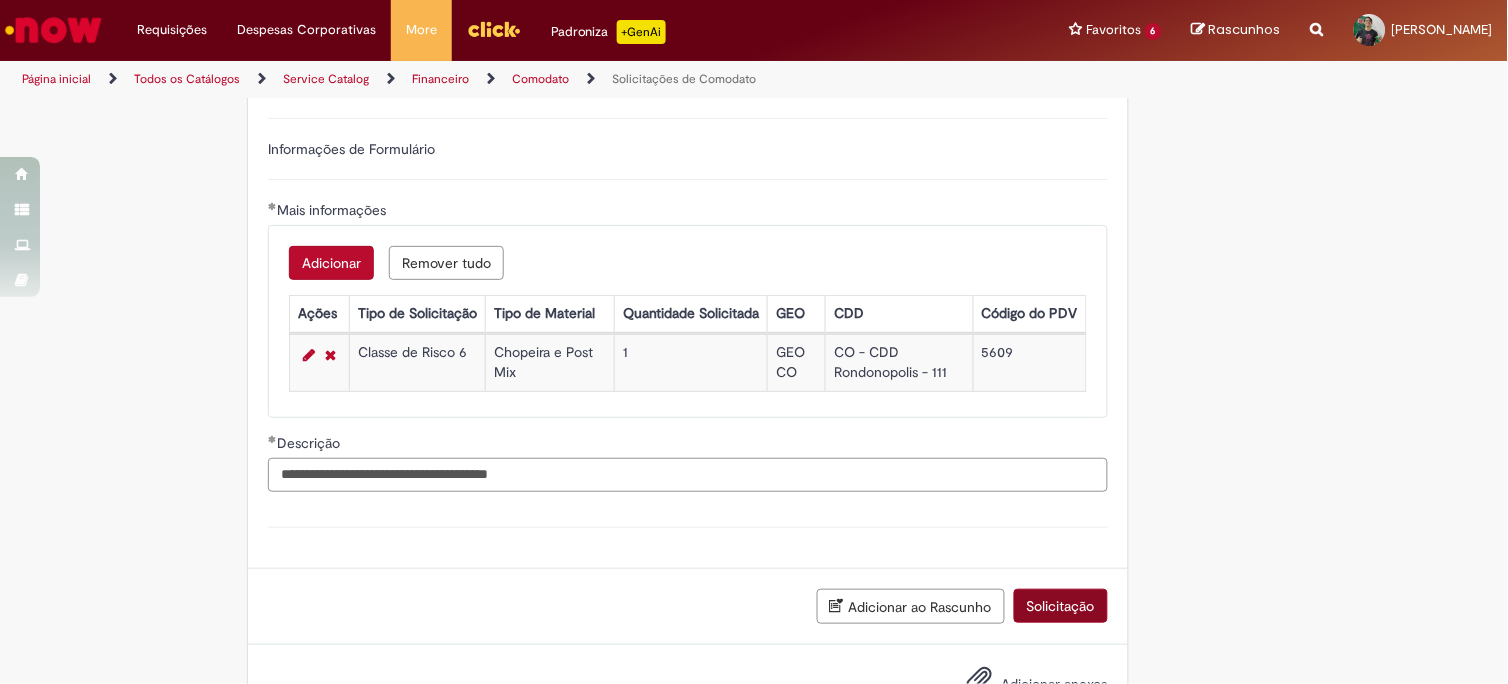 type on "**********" 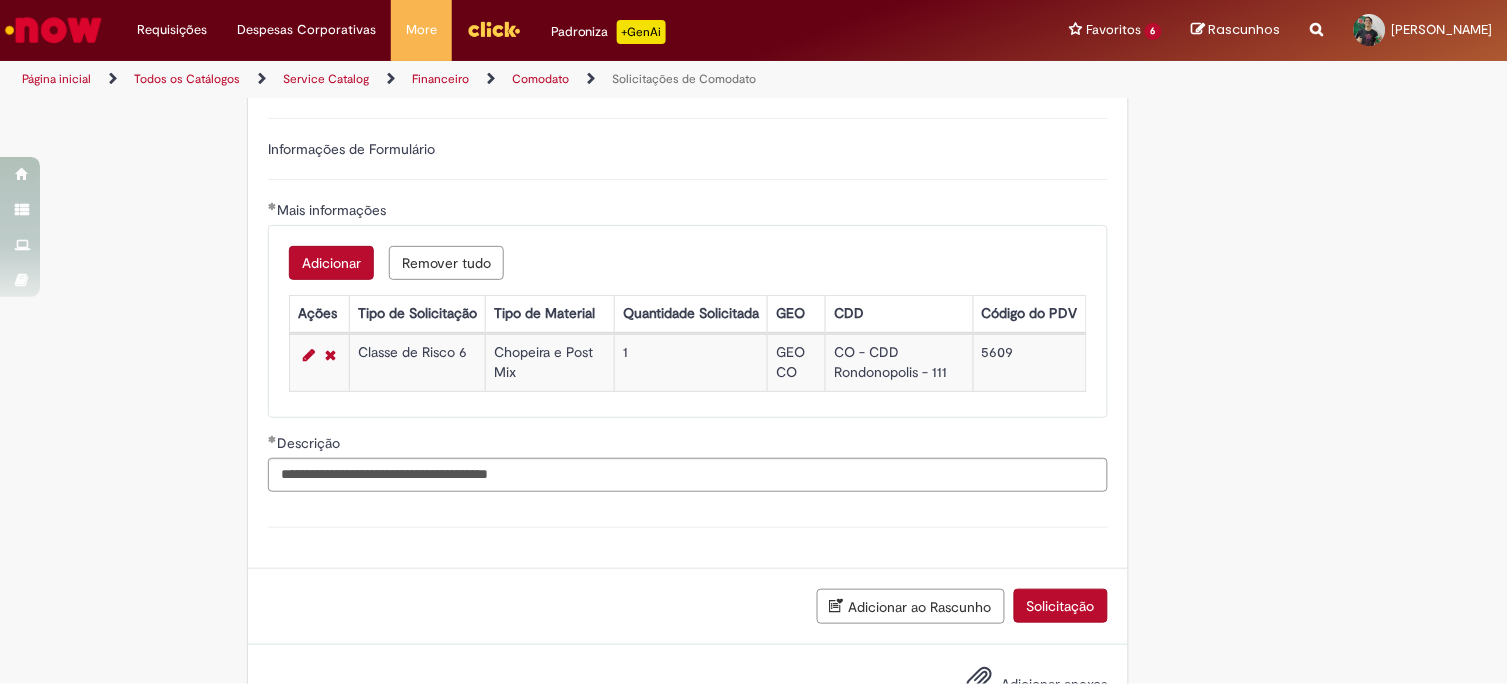 click on "Solicitação" at bounding box center [1061, 606] 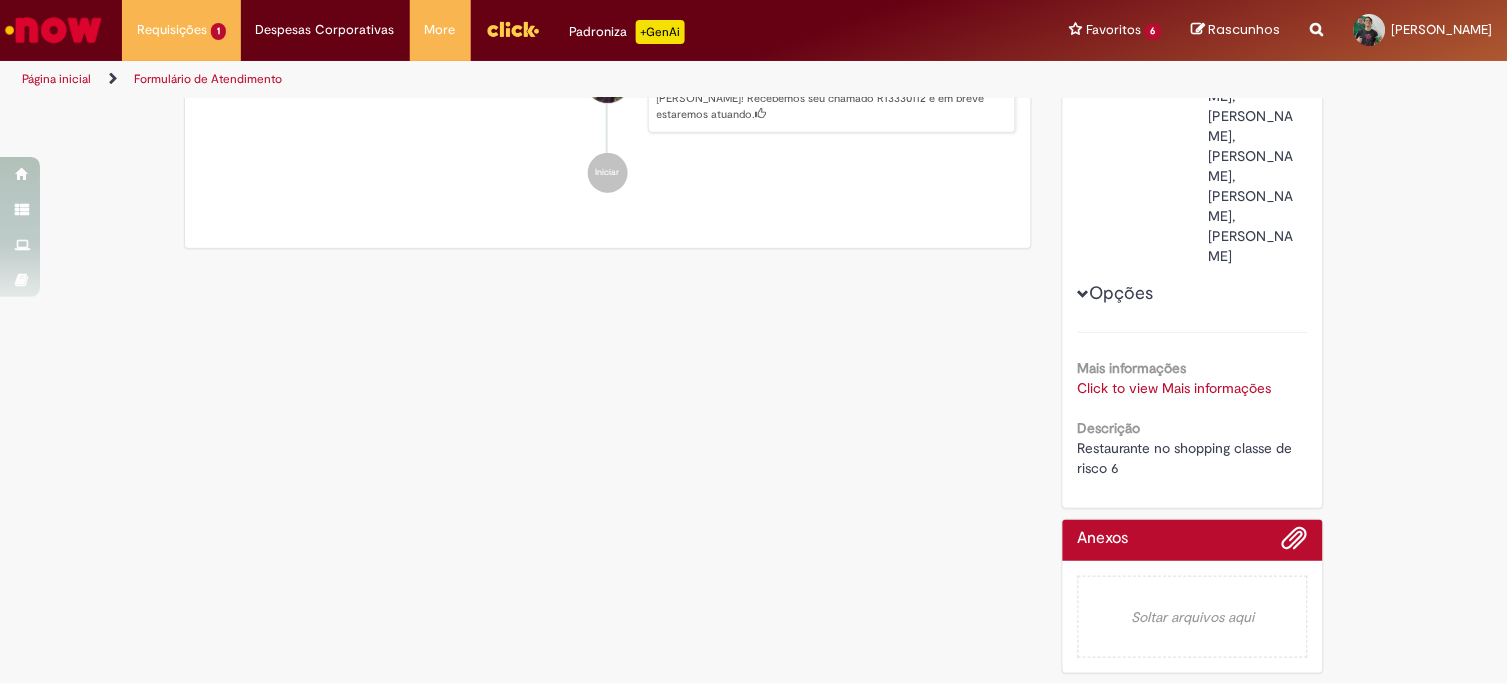 scroll, scrollTop: 0, scrollLeft: 0, axis: both 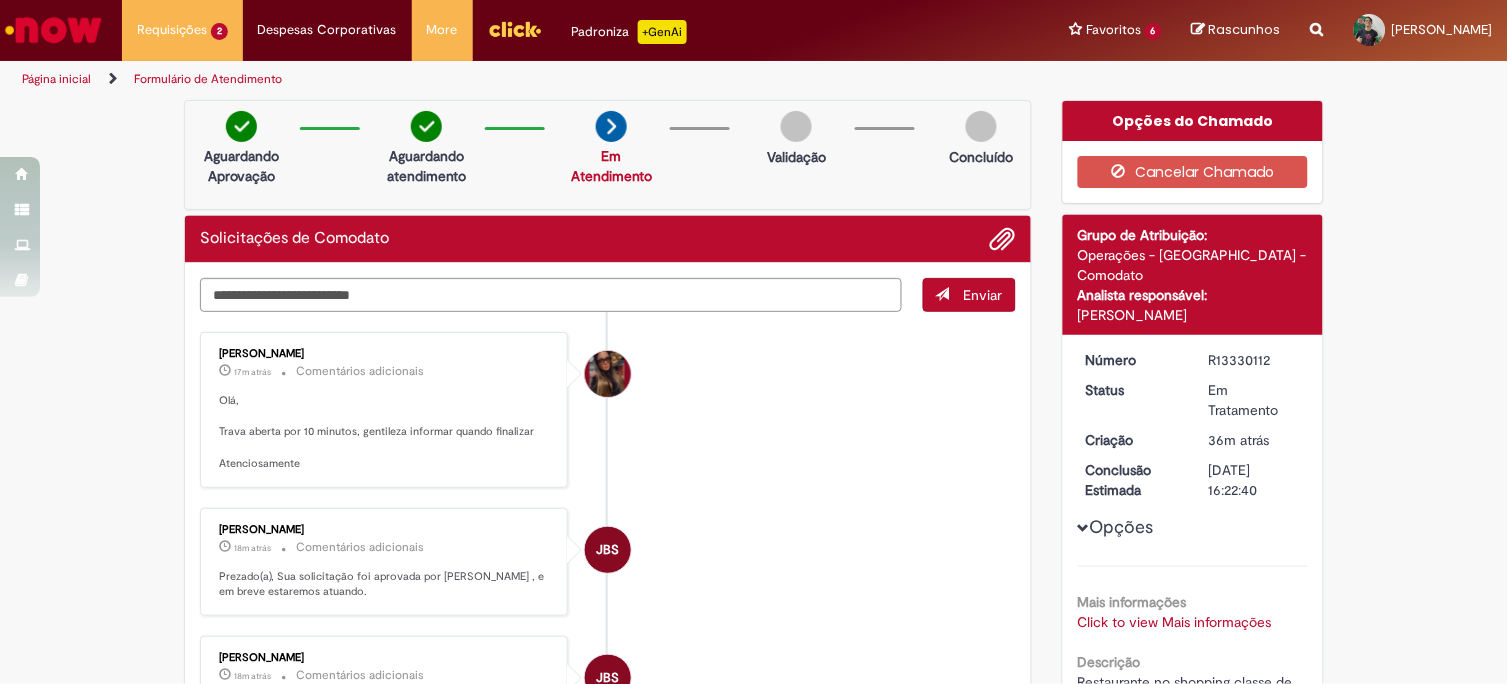 click on "Desiree da Silva Germano
17m atrás 17 minutos atrás     Comentários adicionais
Olá,
Trava aberta por 10 minutos, gentileza informar quando finalizar
Atenciosamente" at bounding box center (608, 410) 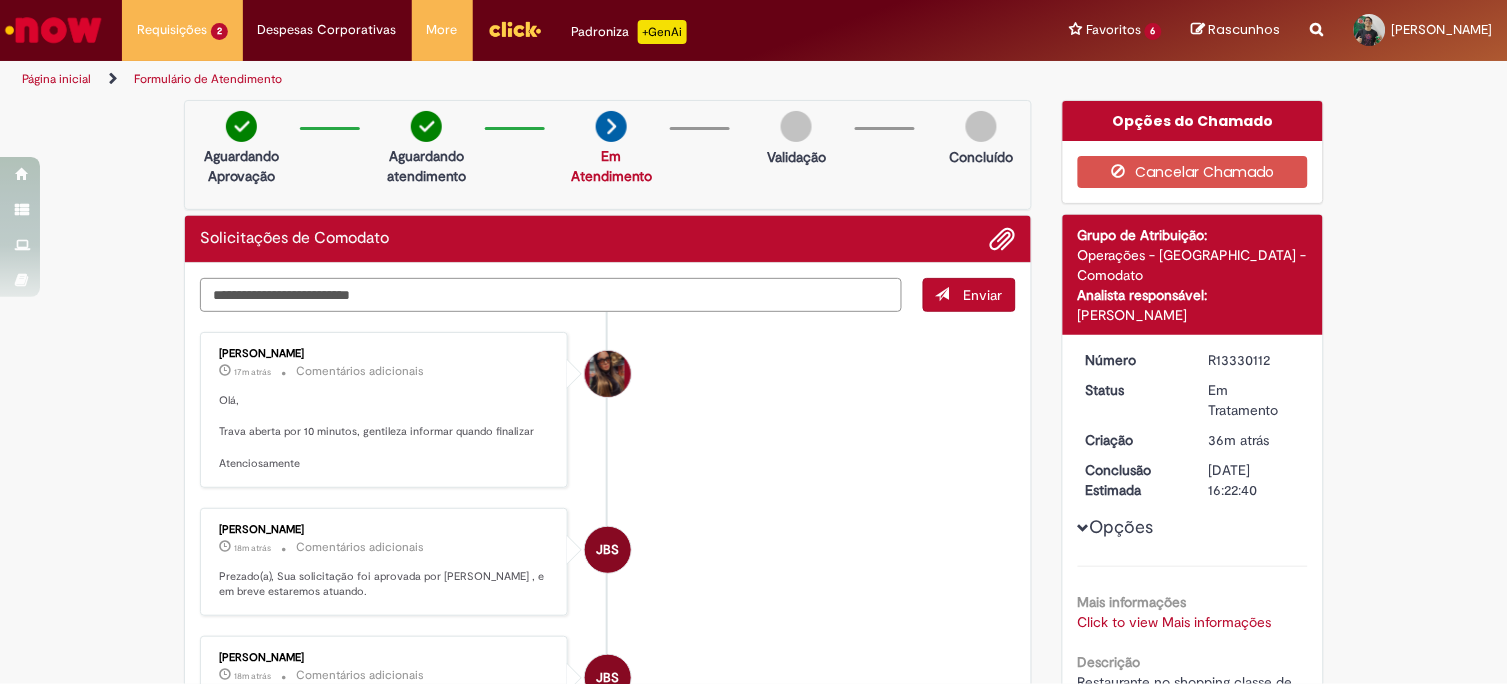 click at bounding box center [551, 295] 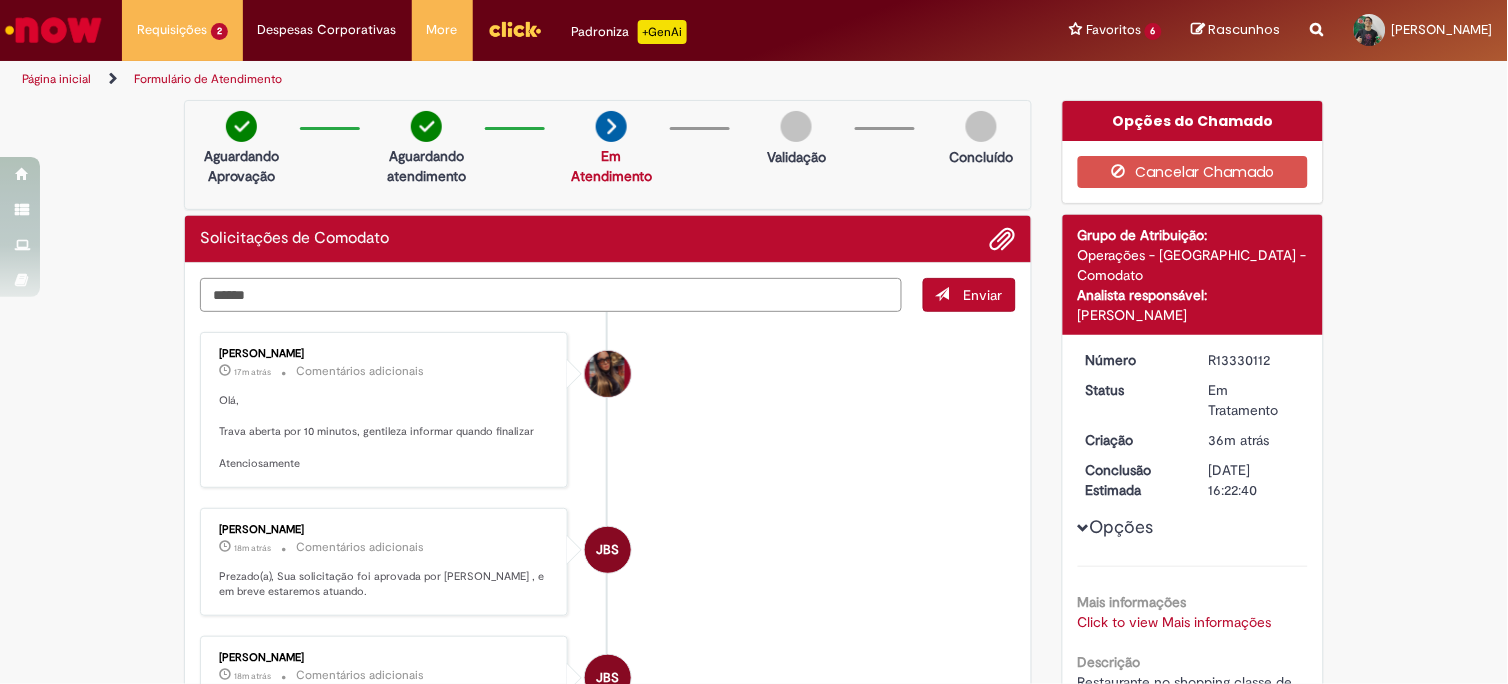 click on "******" at bounding box center (551, 295) 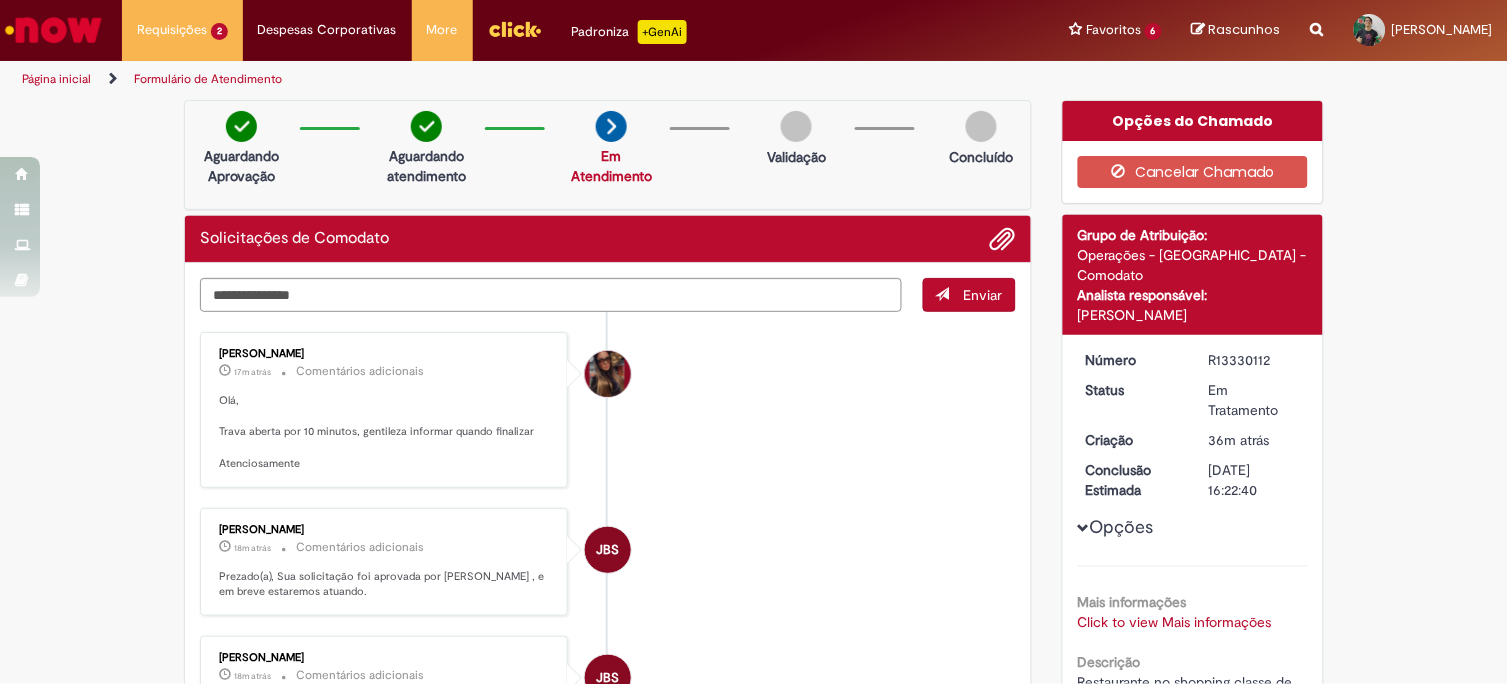 click on "Desiree da Silva Germano
17m atrás 17 minutos atrás     Comentários adicionais
Olá,
Trava aberta por 10 minutos, gentileza informar quando finalizar
Atenciosamente
JBS
Jacqueline Batista Shiota
18m atrás 18 minutos atrás     Comentários adicionais
Prezado(a), Sua solicitação foi aprovada por Jacqueline Batista Shiota , e em breve estaremos atuando.
JBS" at bounding box center (608, 933) 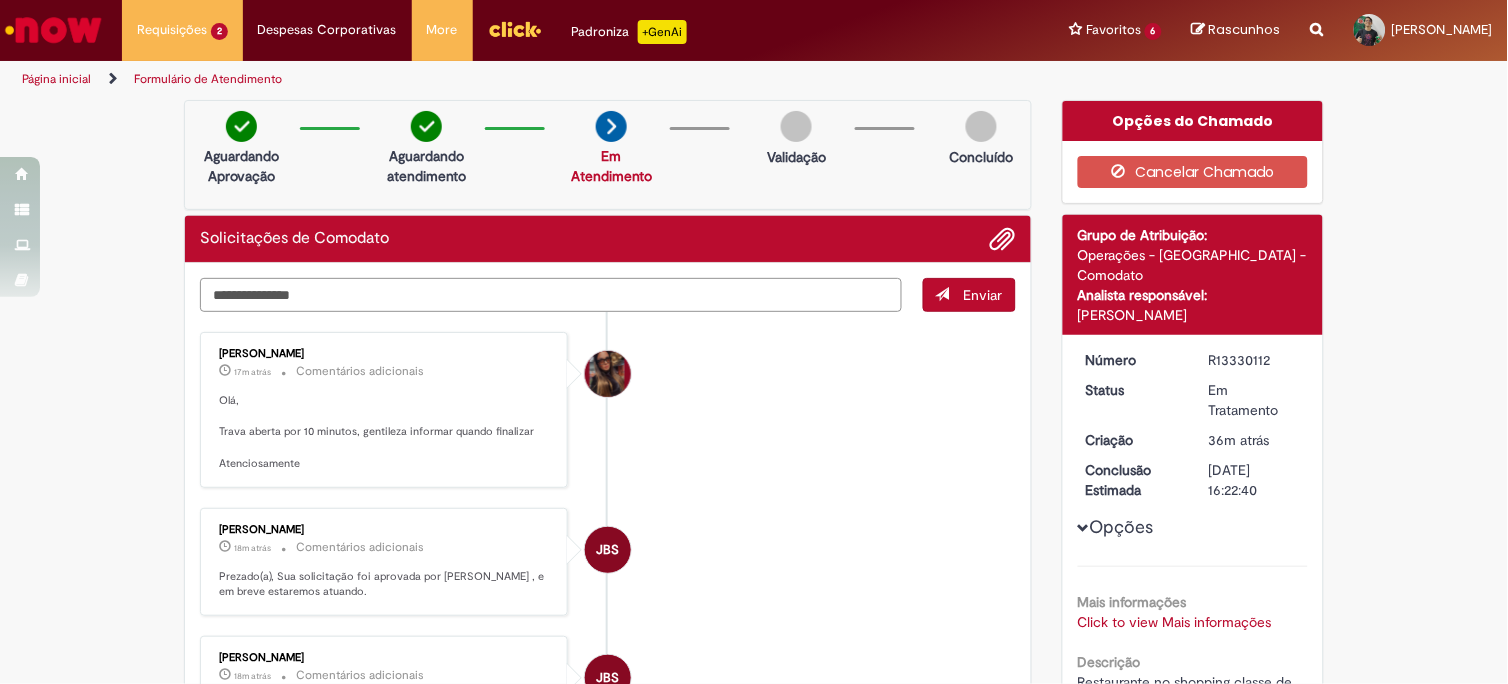 click on "**********" at bounding box center [551, 295] 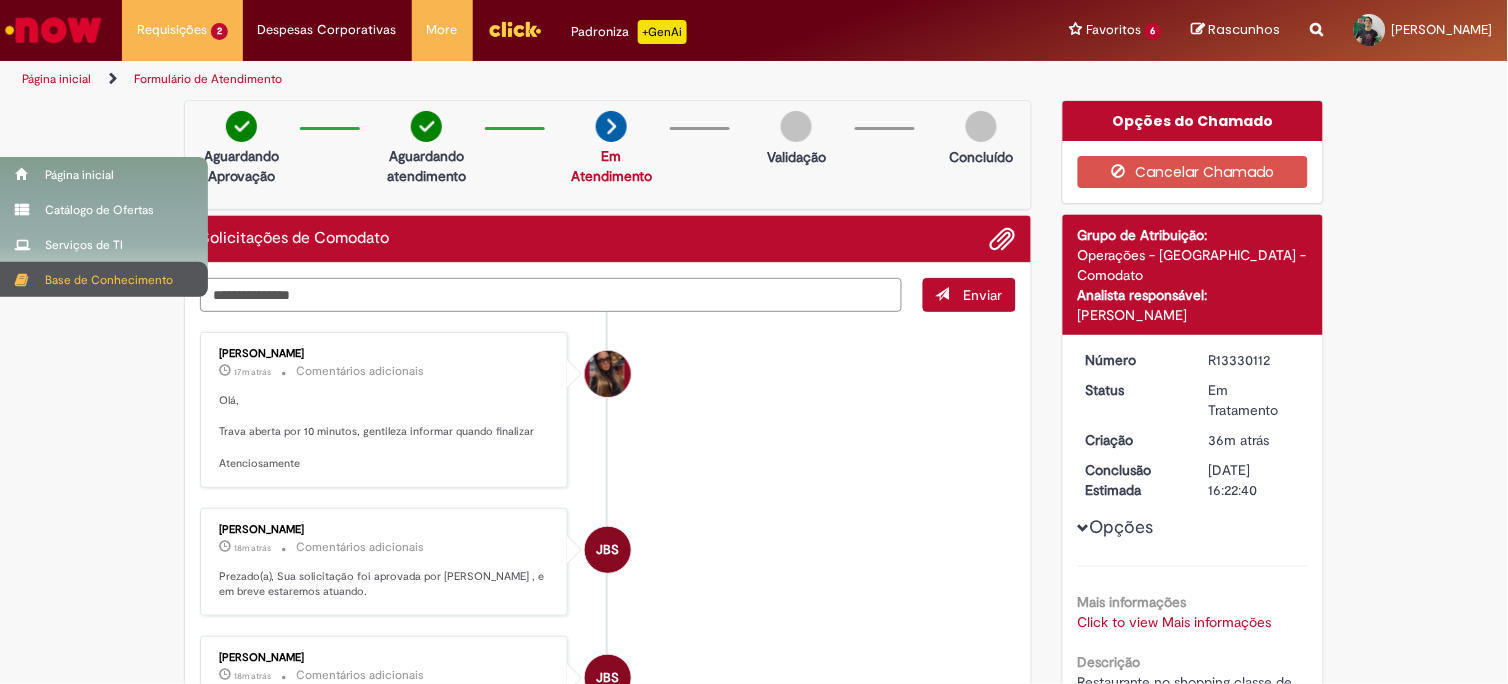drag, startPoint x: 371, startPoint y: 295, endPoint x: 0, endPoint y: 290, distance: 371.0337 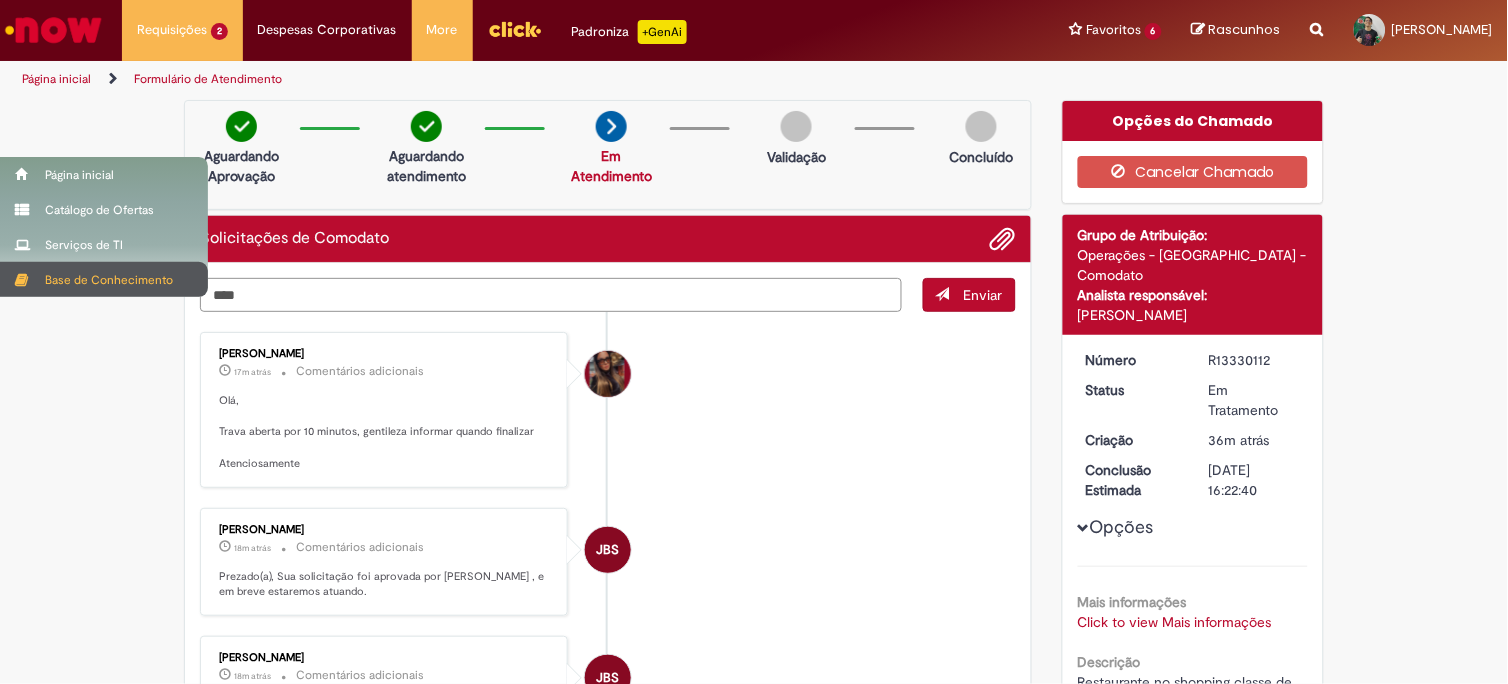 type on "*****" 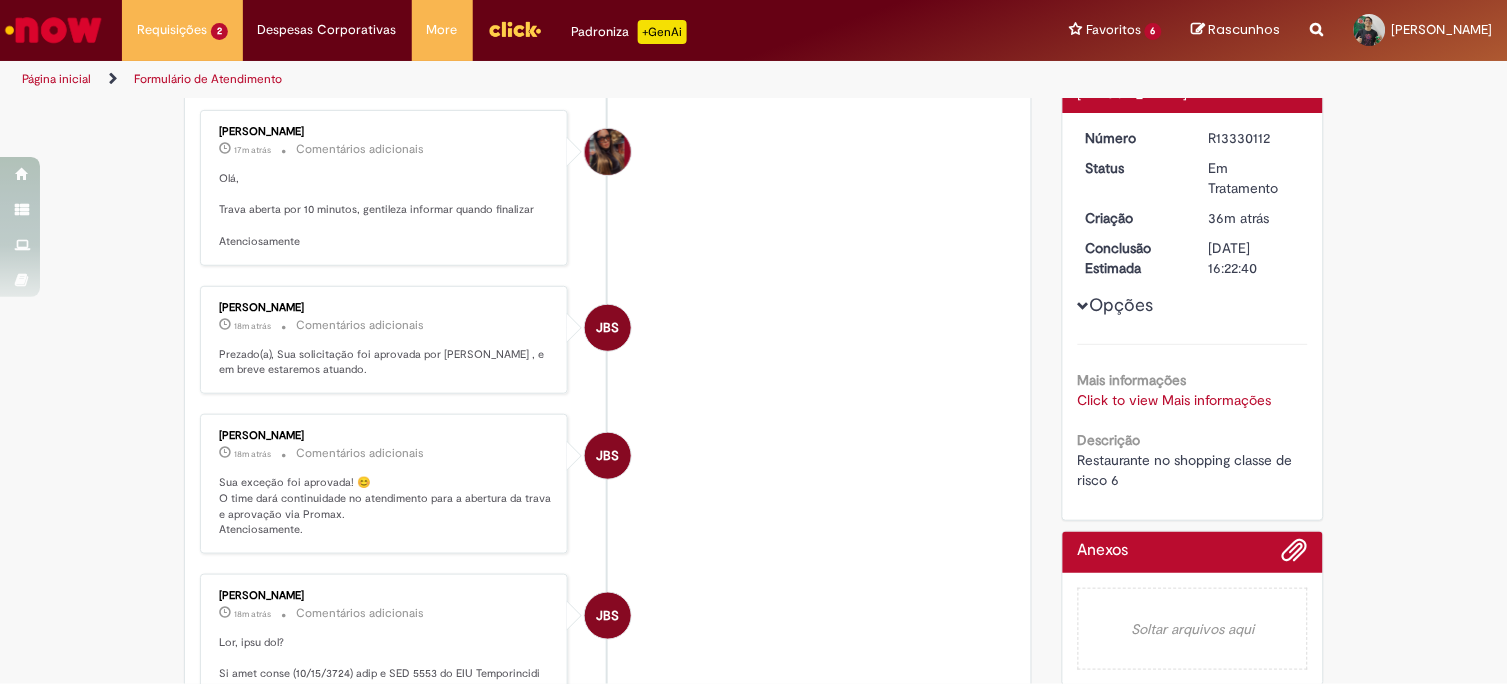 scroll, scrollTop: 0, scrollLeft: 0, axis: both 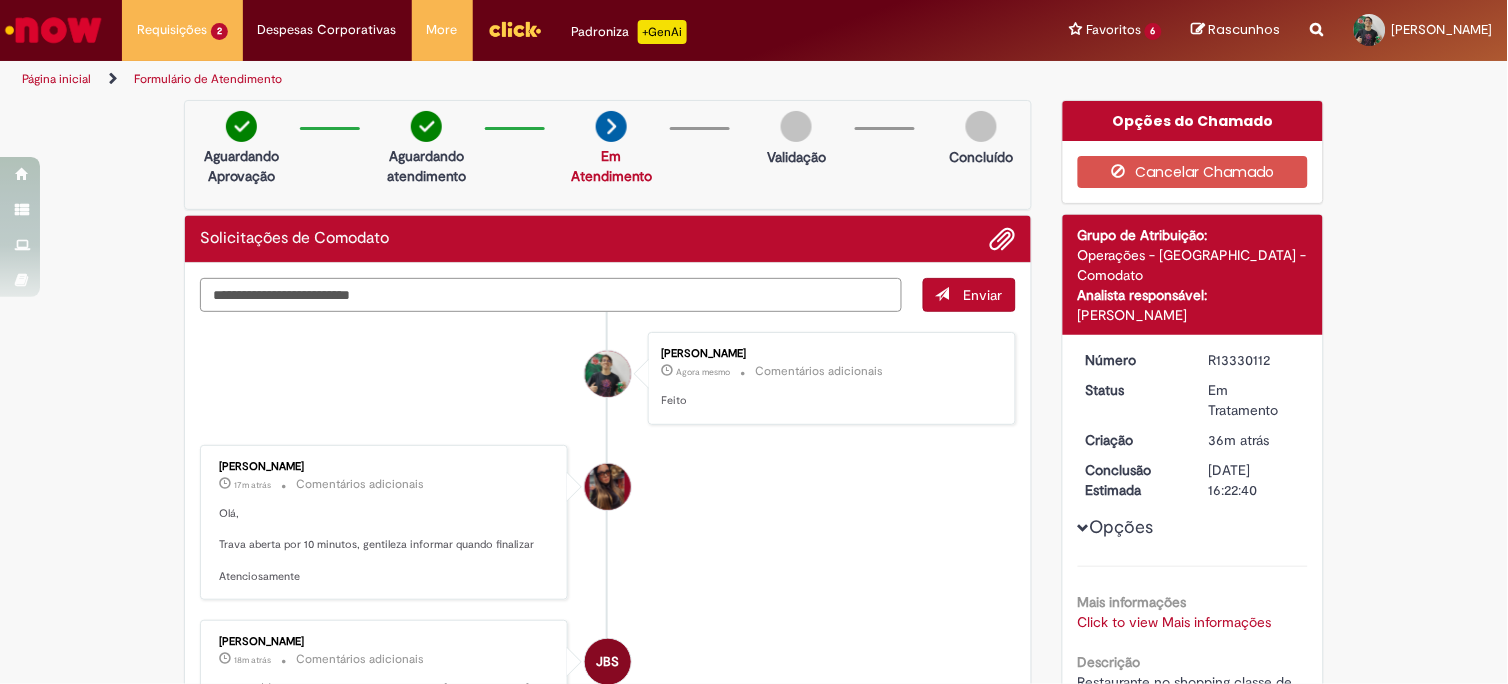 type 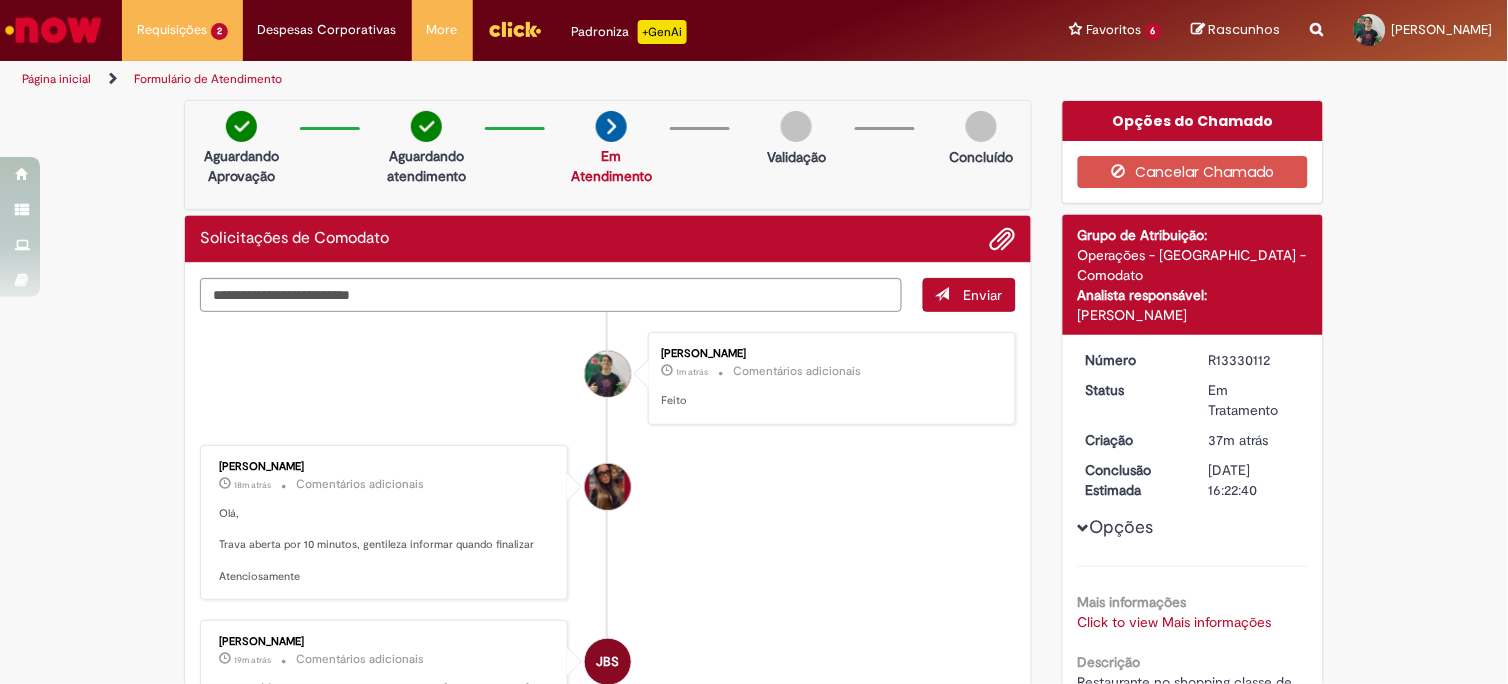 click on "Verificar Código de Barras
Aguardando Aprovação
Aguardando atendimento
Em Atendimento
Em Atendimento
Validação
Concluído
Solicitações de Comodato
Enviar
Bruno Tavora Ferreira
1m atrás 1m atrás     Comentários adicionais
Feito" at bounding box center (754, 907) 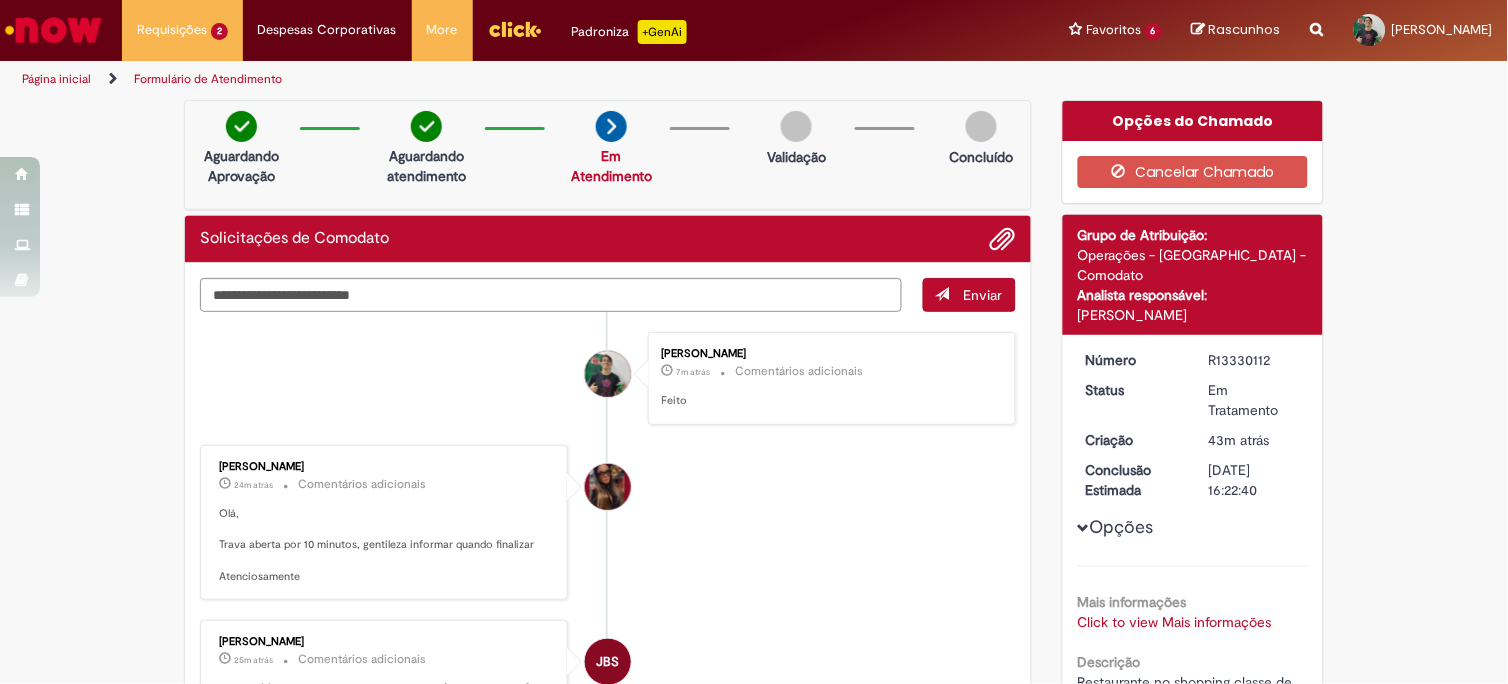 scroll, scrollTop: 333, scrollLeft: 0, axis: vertical 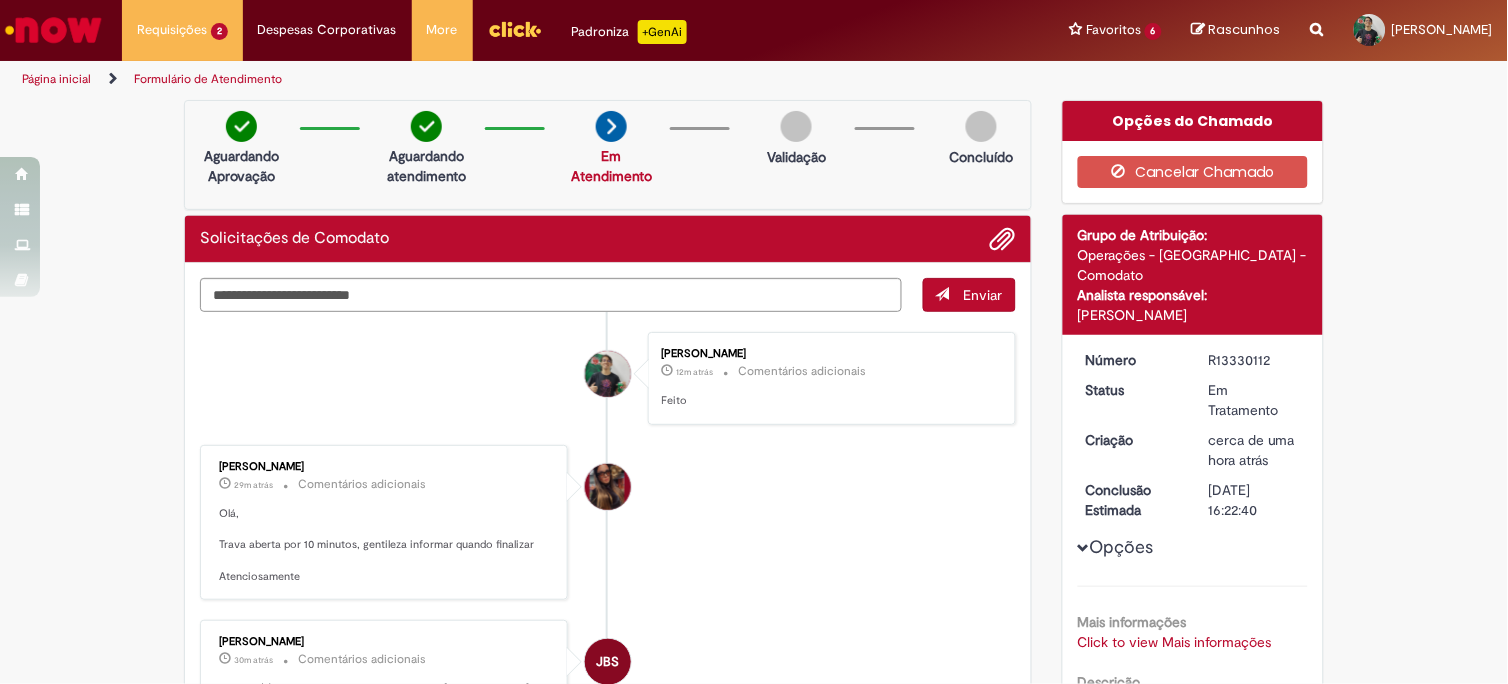 click on "Desiree da Silva Germano
29m atrás 29 minutos atrás     Comentários adicionais
Olá,
Trava aberta por 10 minutos, gentileza informar quando finalizar
Atenciosamente" at bounding box center [608, 523] 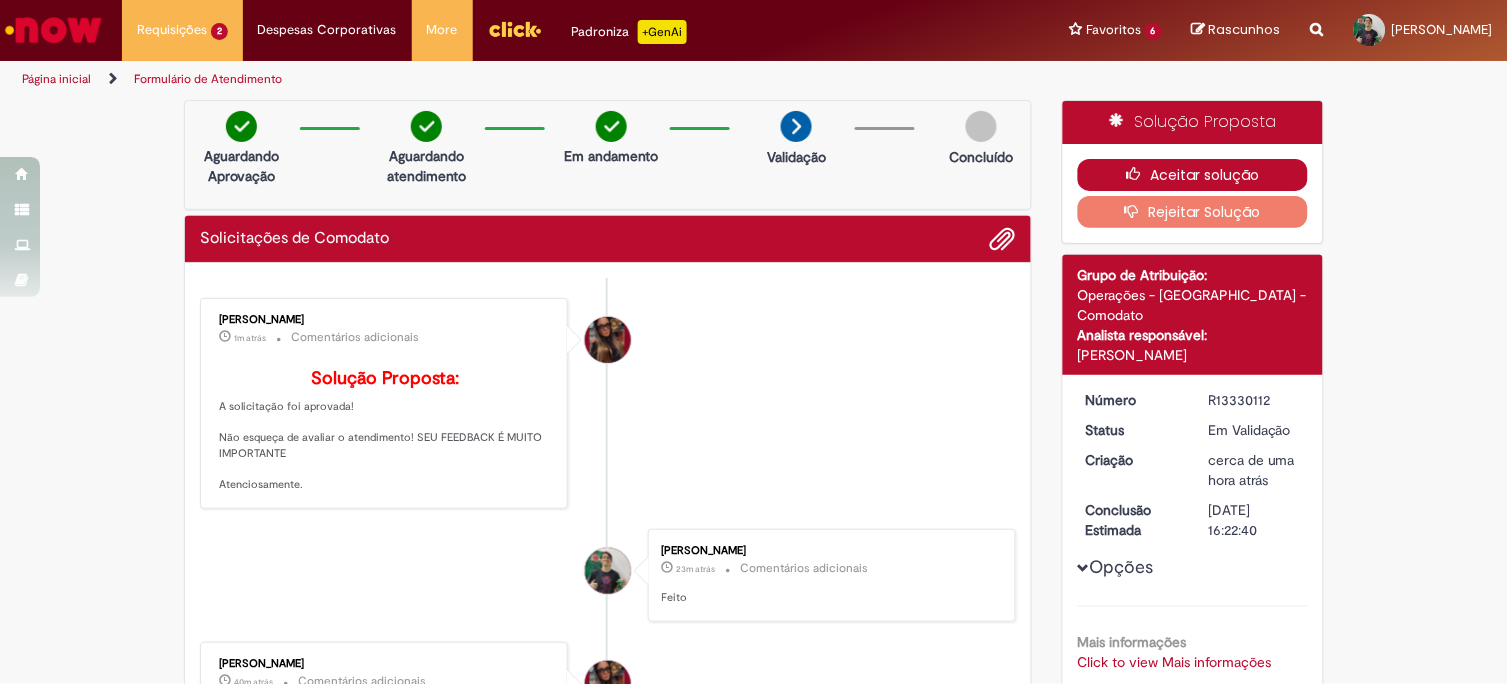 click on "Aceitar solução" at bounding box center [1193, 175] 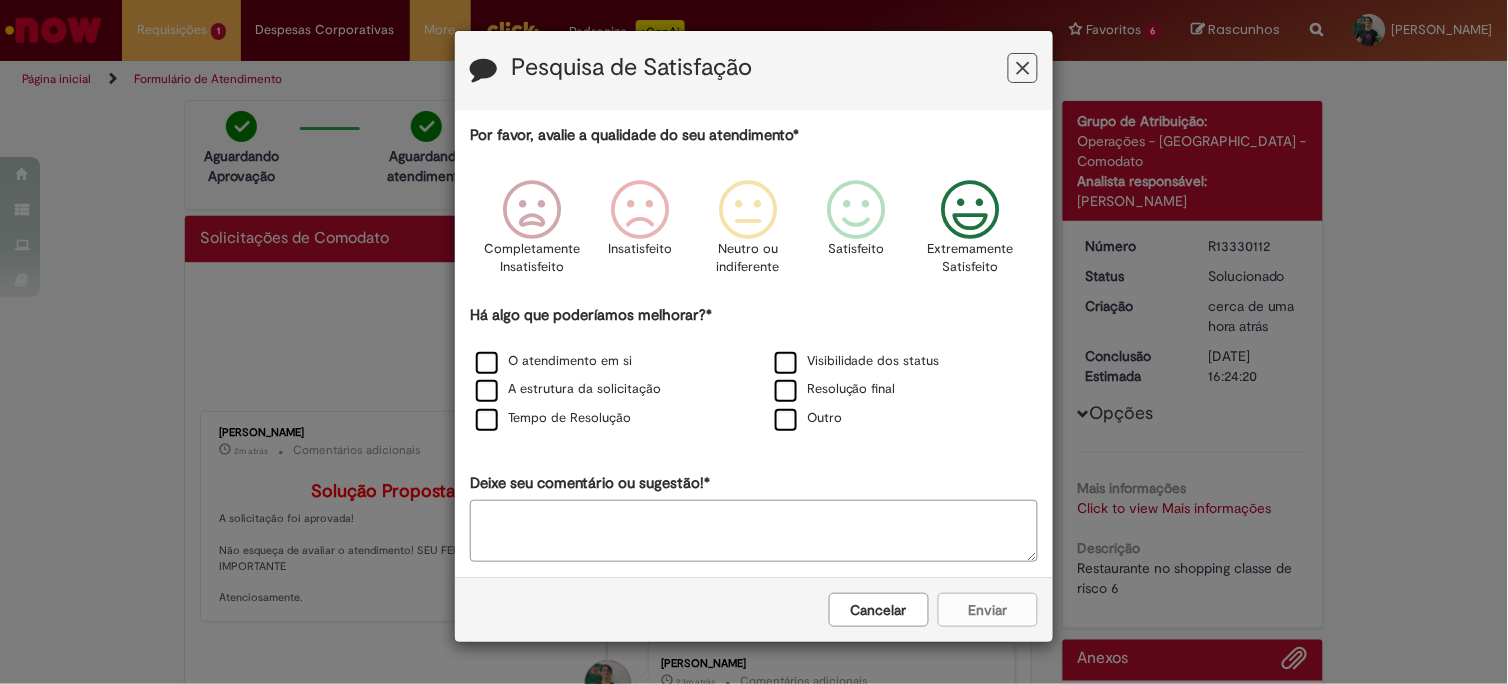 click on "Extremamente Satisfeito" at bounding box center [970, 258] 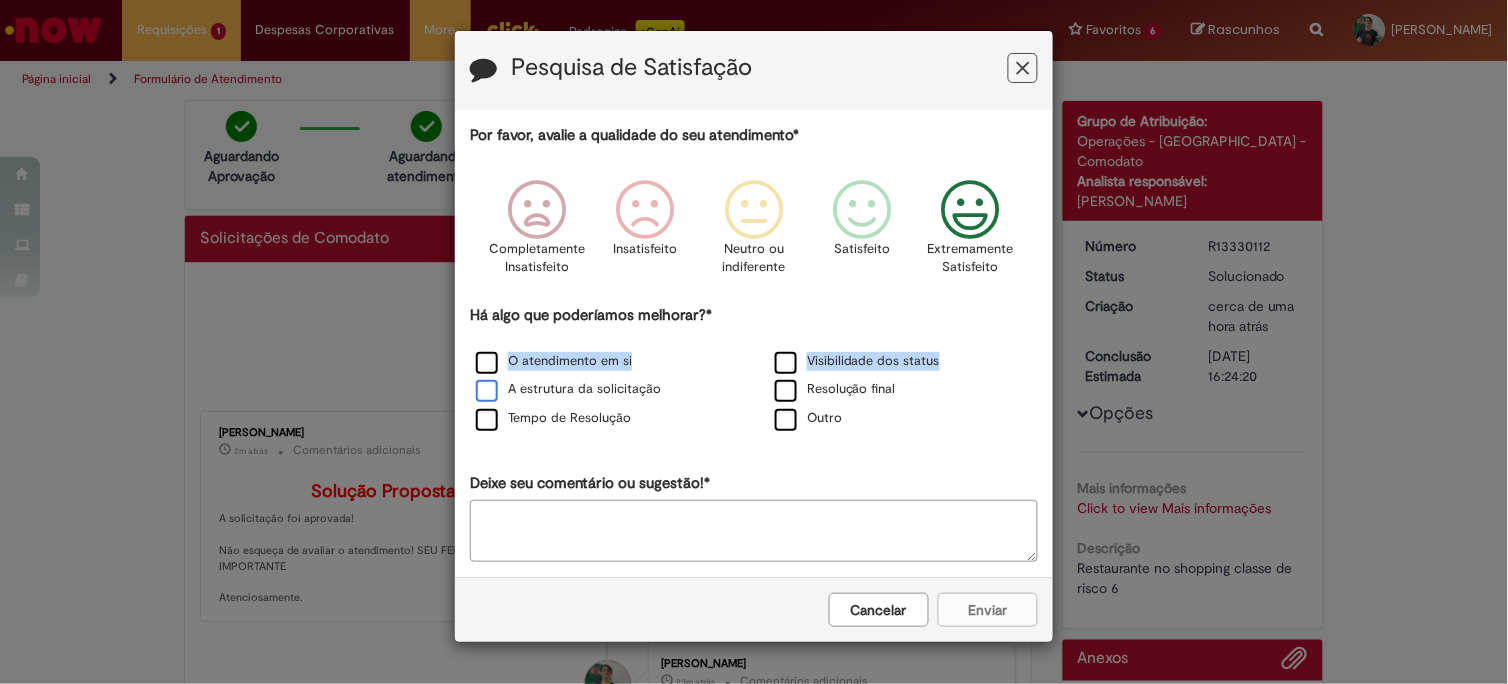 drag, startPoint x: 485, startPoint y: 373, endPoint x: 485, endPoint y: 397, distance: 24 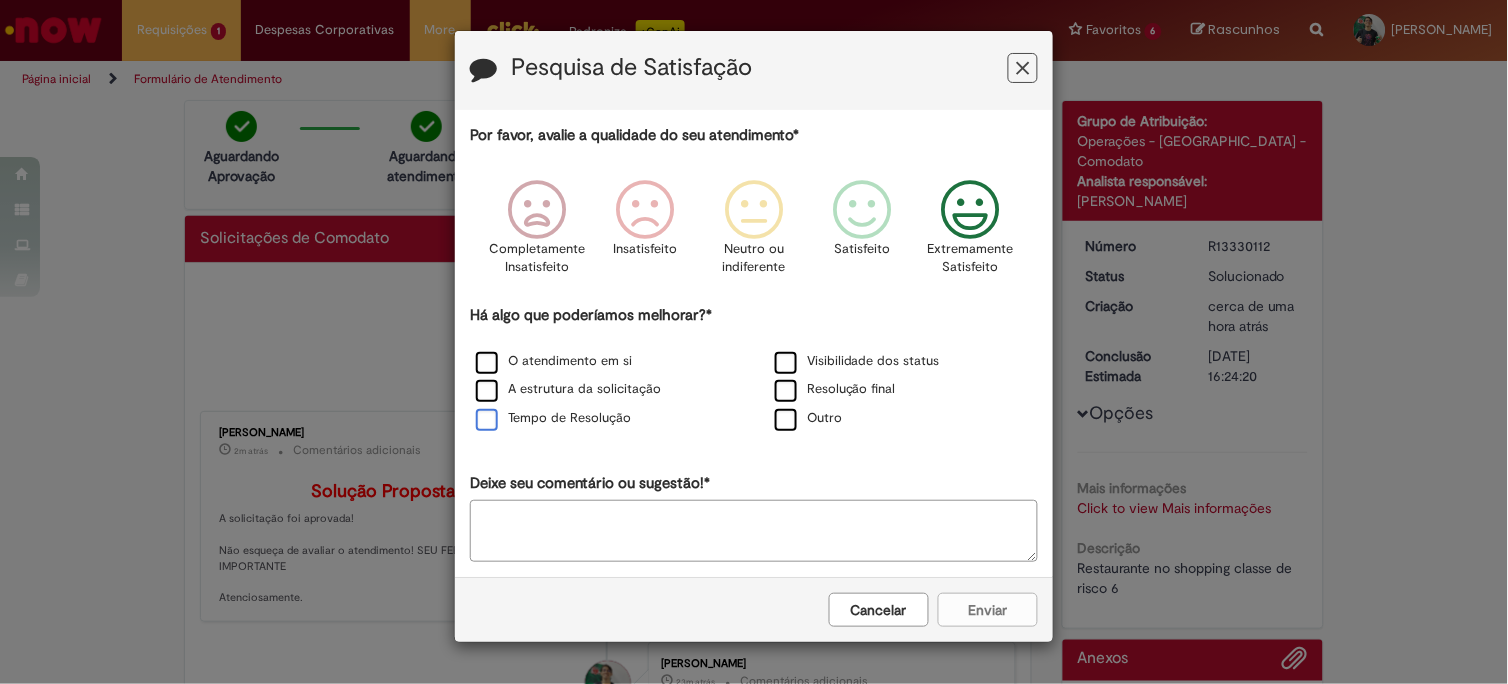 drag, startPoint x: 485, startPoint y: 397, endPoint x: 490, endPoint y: 414, distance: 17.720045 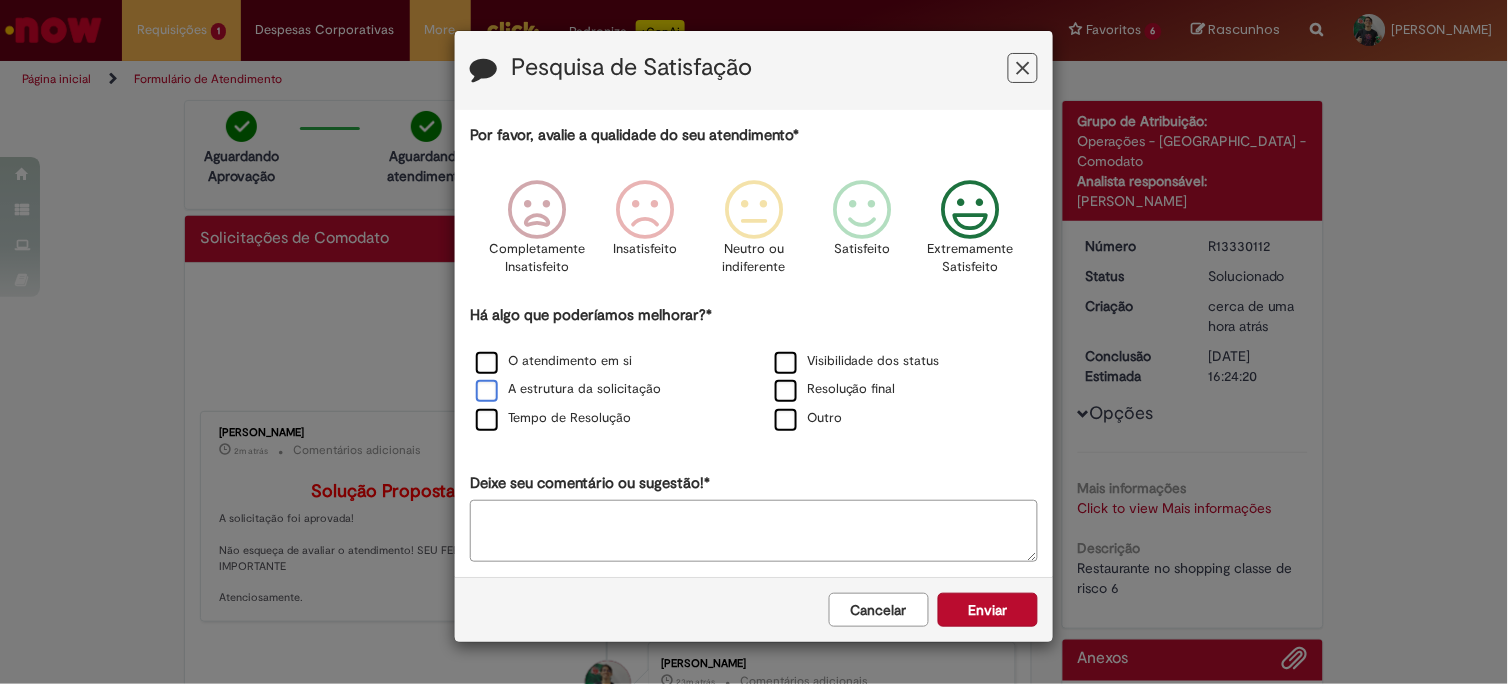 click on "A estrutura da solicitação" at bounding box center (568, 389) 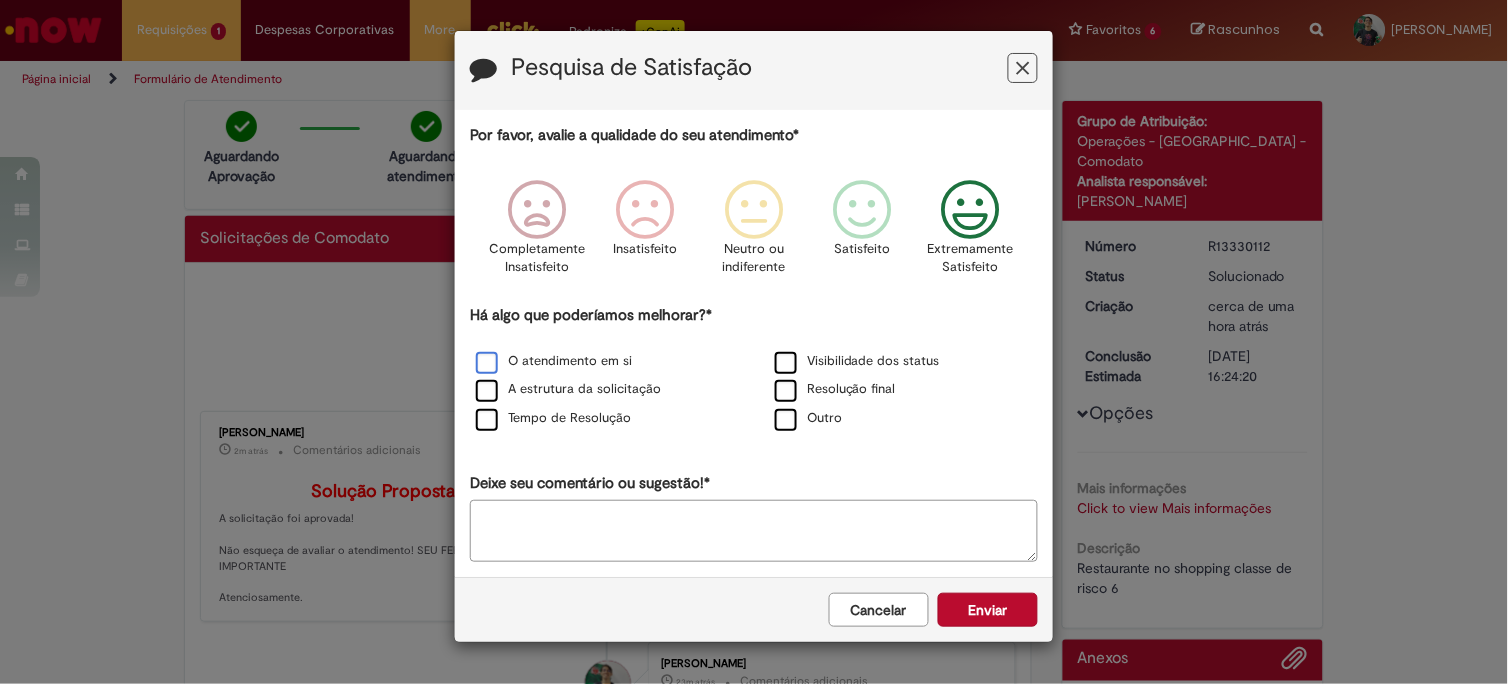 click on "O atendimento em si" at bounding box center [554, 361] 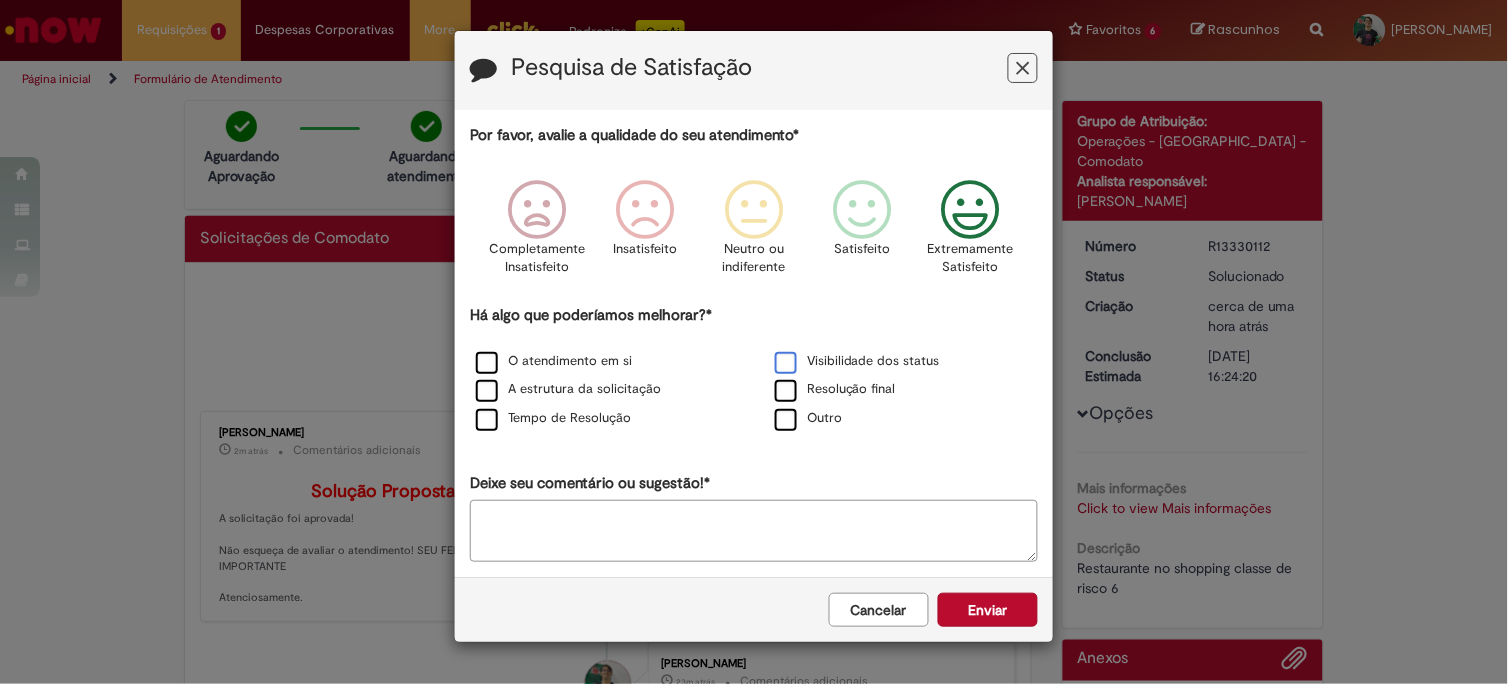 click on "Visibilidade dos status" at bounding box center [857, 361] 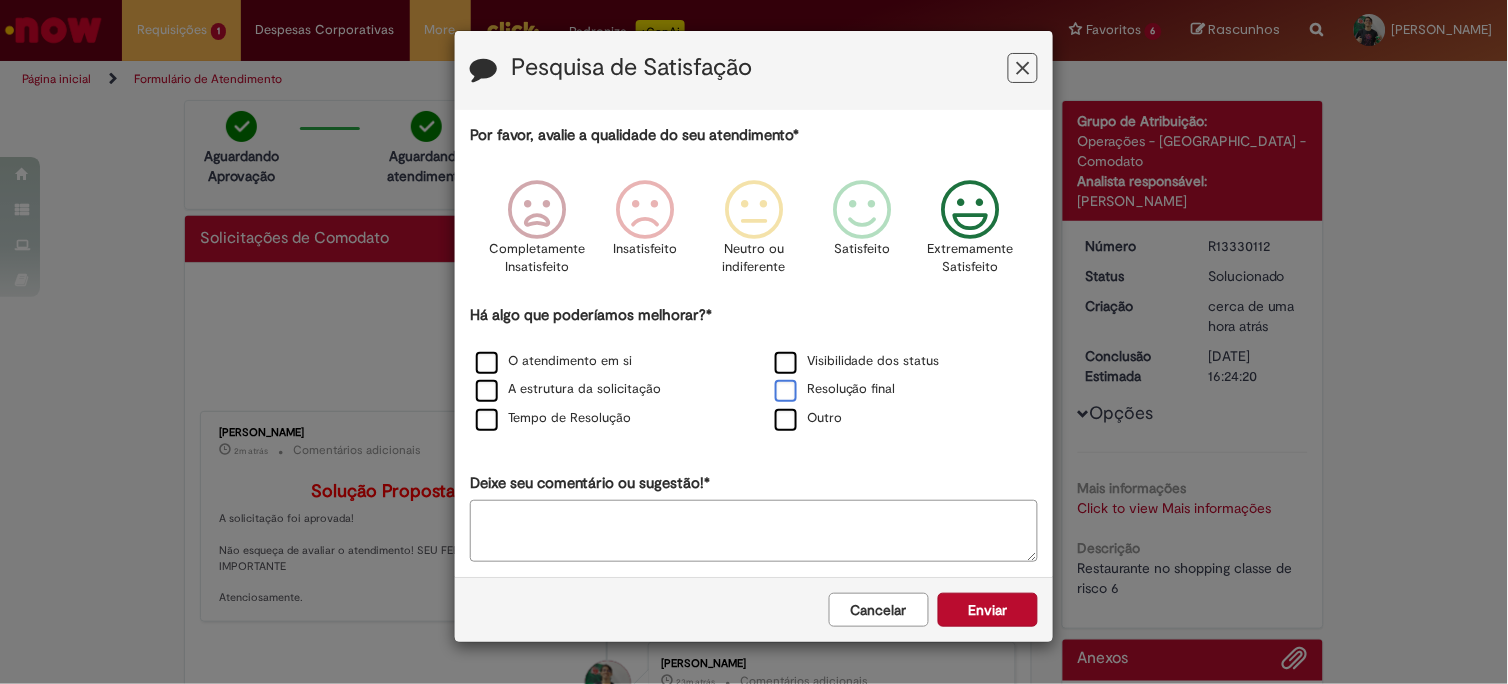 click on "Resolução final" at bounding box center (835, 389) 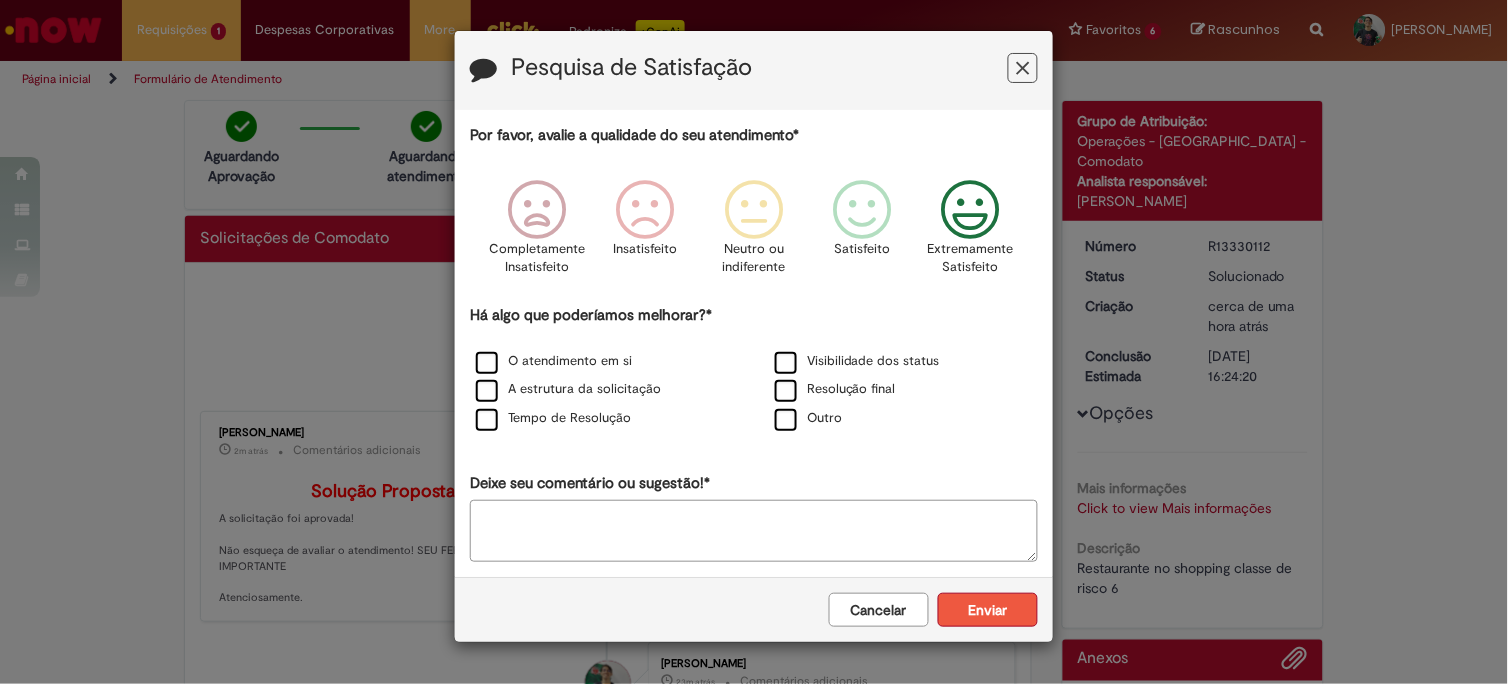 click on "Enviar" at bounding box center [988, 610] 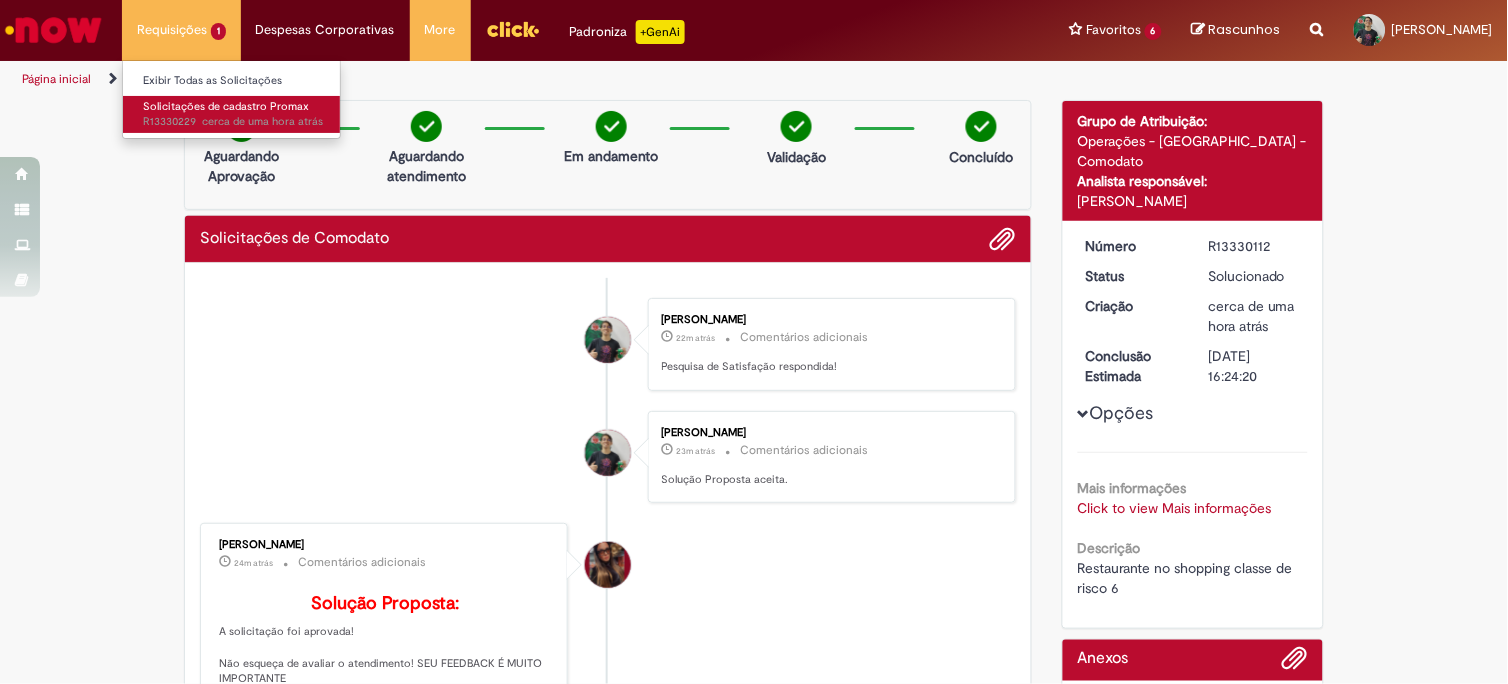 click on "Solicitações de cadastro Promax
cerca de uma hora atrás cerca de uma hora atrás  R13330229" at bounding box center [233, 114] 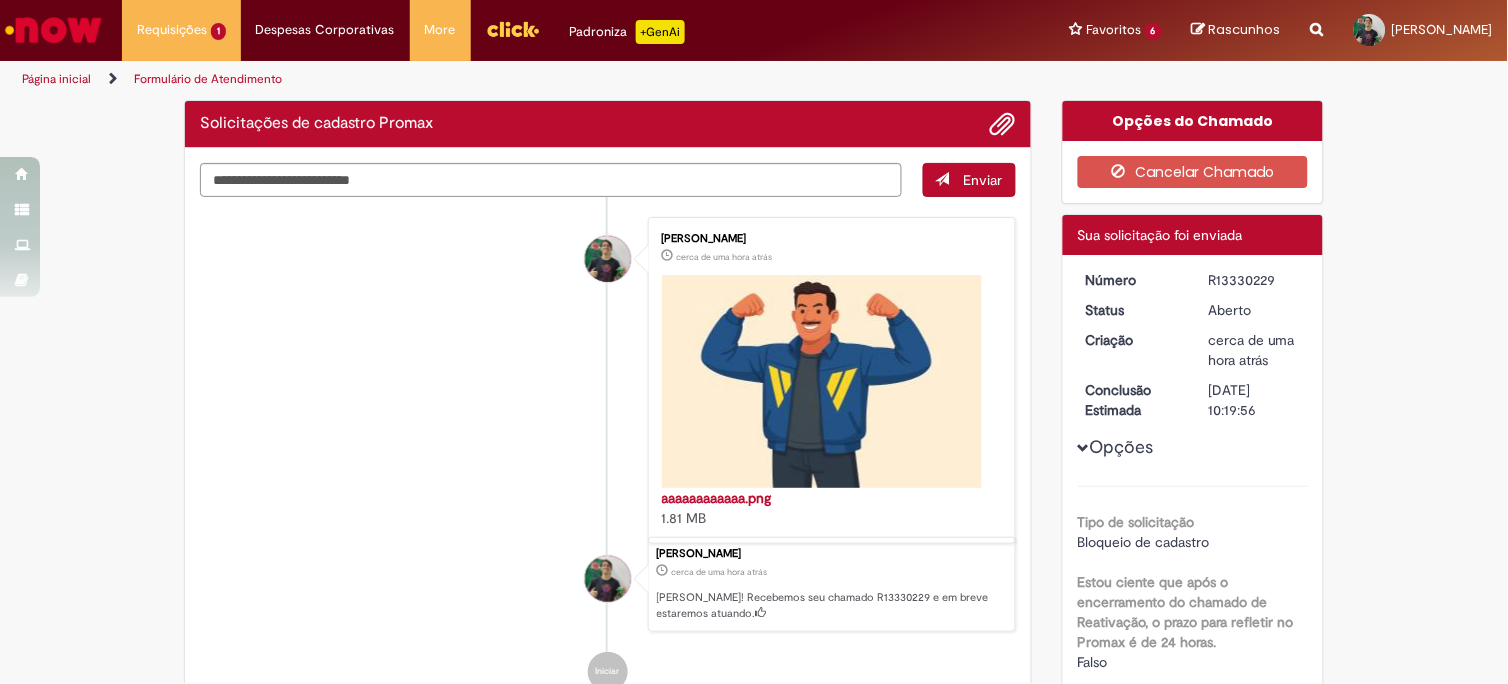 click on "Bruno Tavora Ferreira
cerca de uma hora atrás cerca de uma hora atrás
aaaaaaaaaaaa.png  1.81 MB" at bounding box center (608, 367) 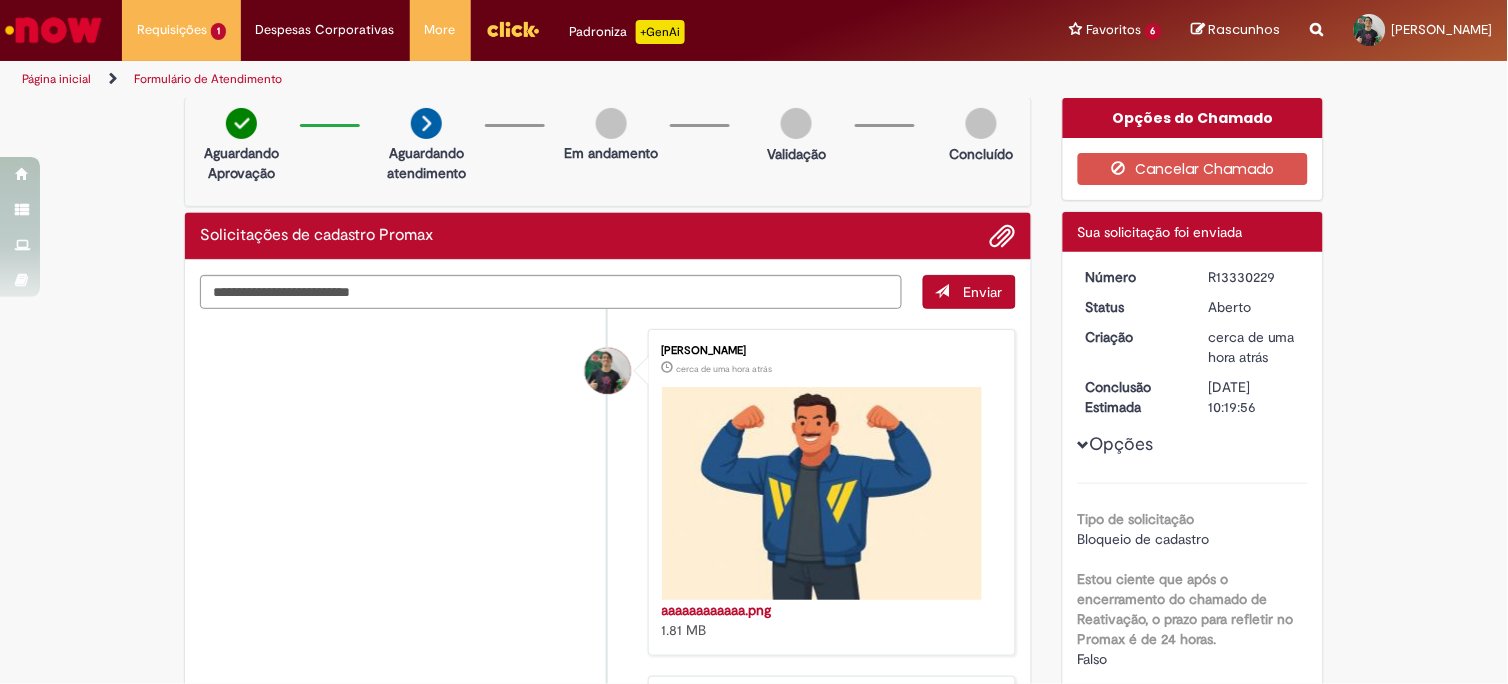 scroll, scrollTop: 0, scrollLeft: 0, axis: both 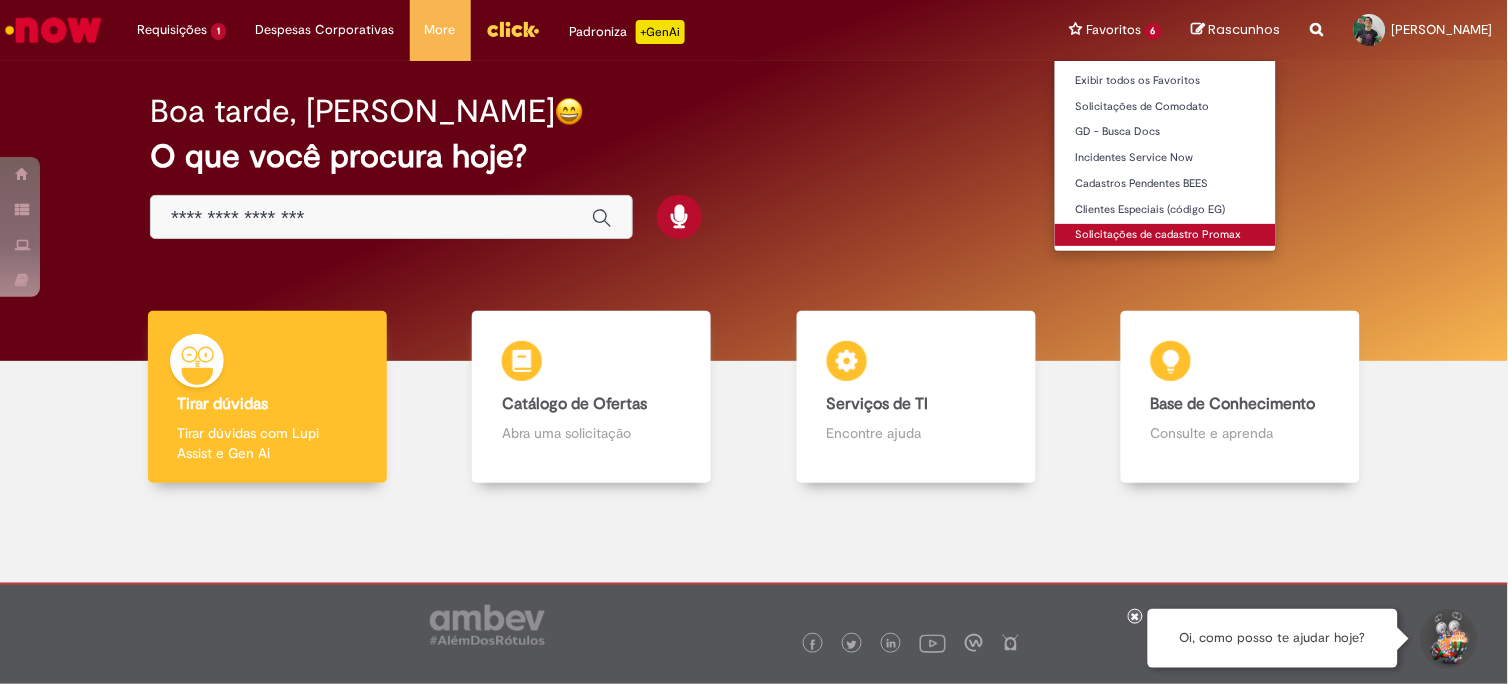click on "Solicitações de cadastro Promax" at bounding box center [1165, 235] 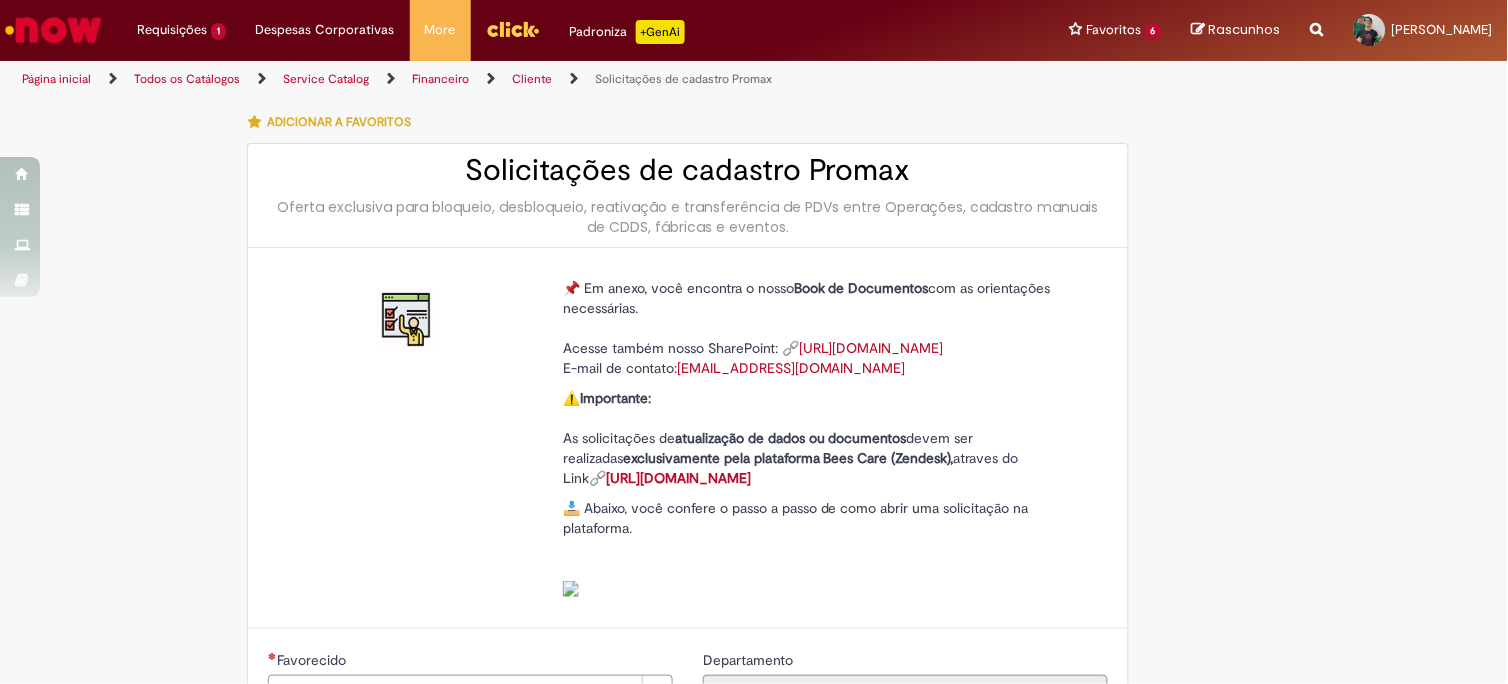 type on "********" 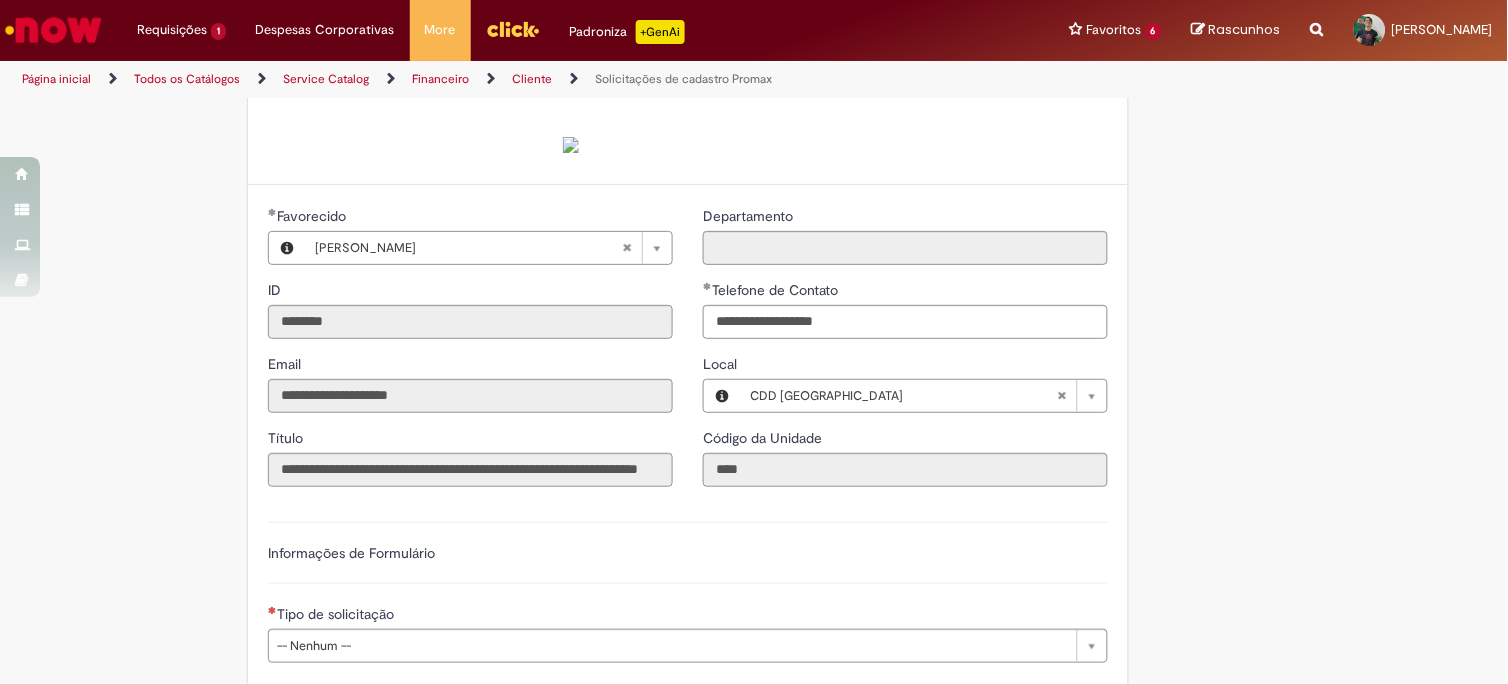 scroll, scrollTop: 666, scrollLeft: 0, axis: vertical 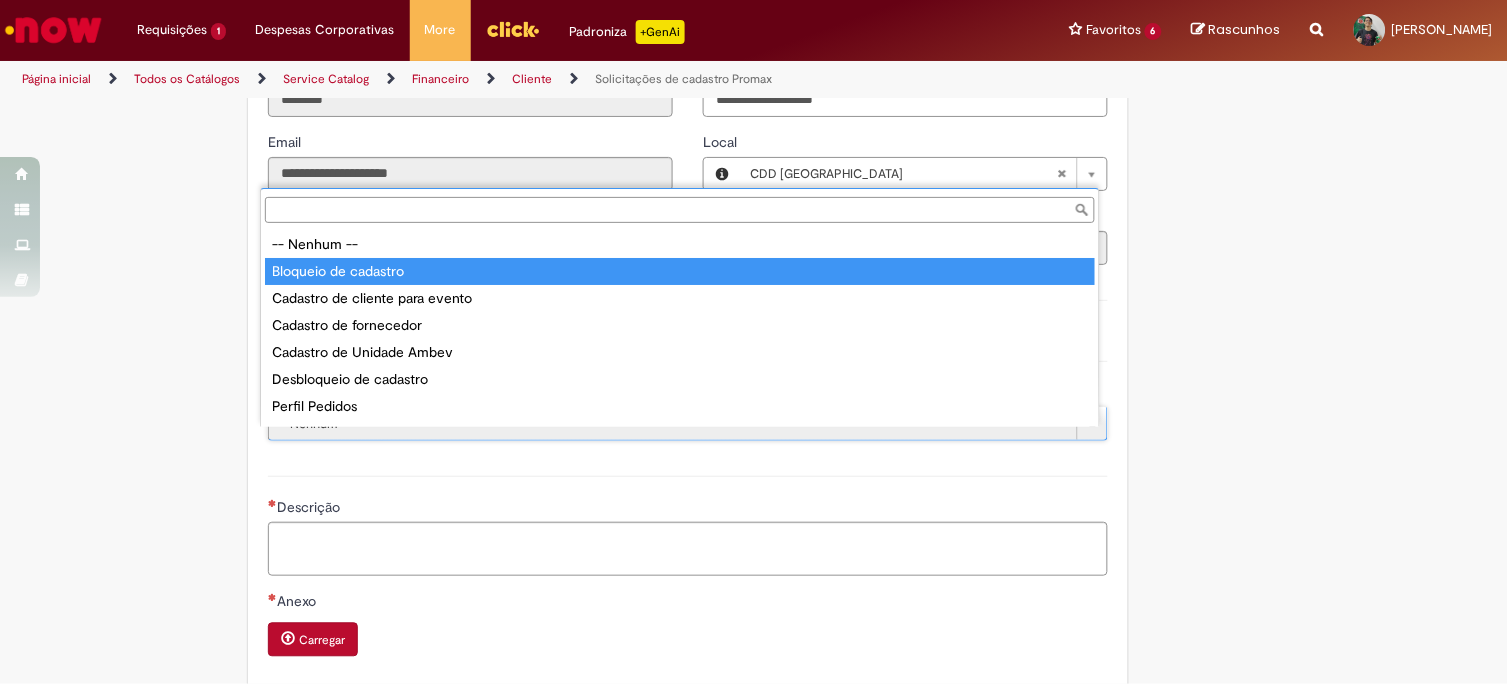 type on "**********" 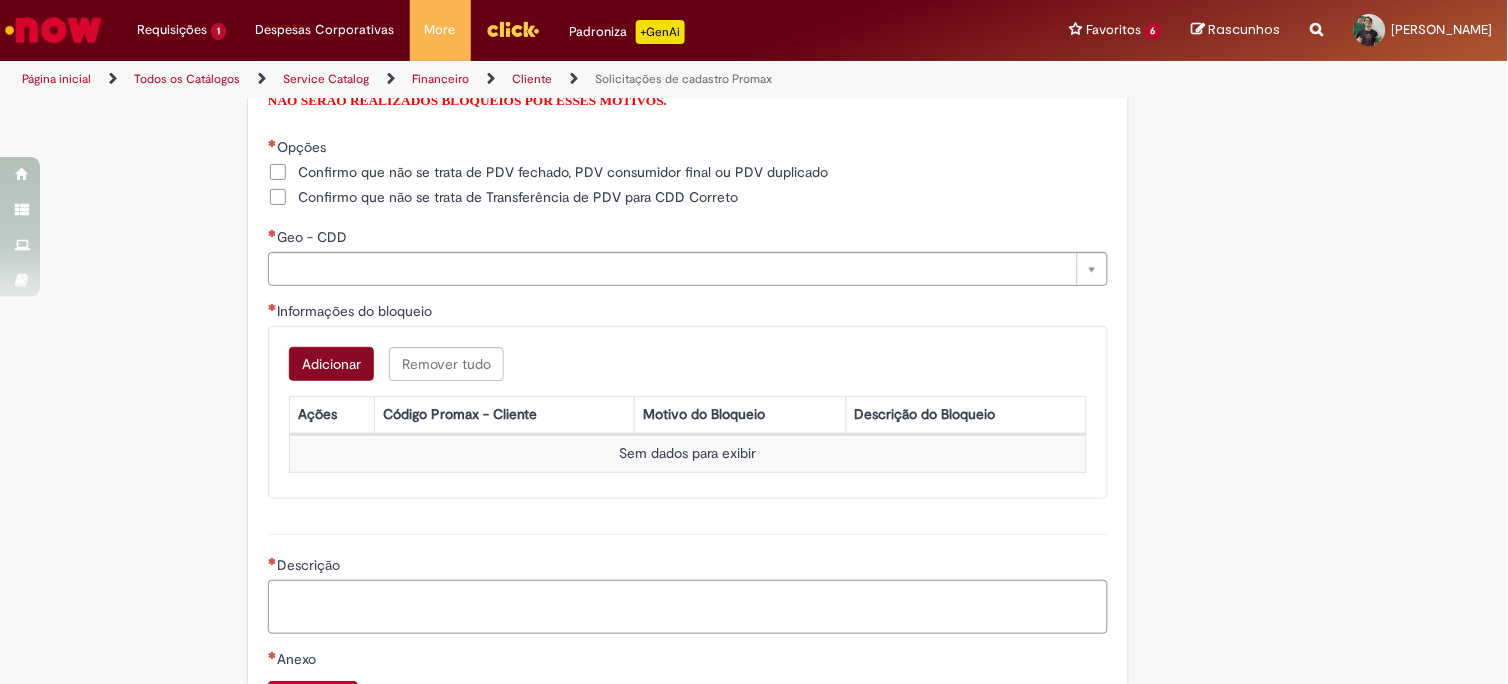 scroll, scrollTop: 1333, scrollLeft: 0, axis: vertical 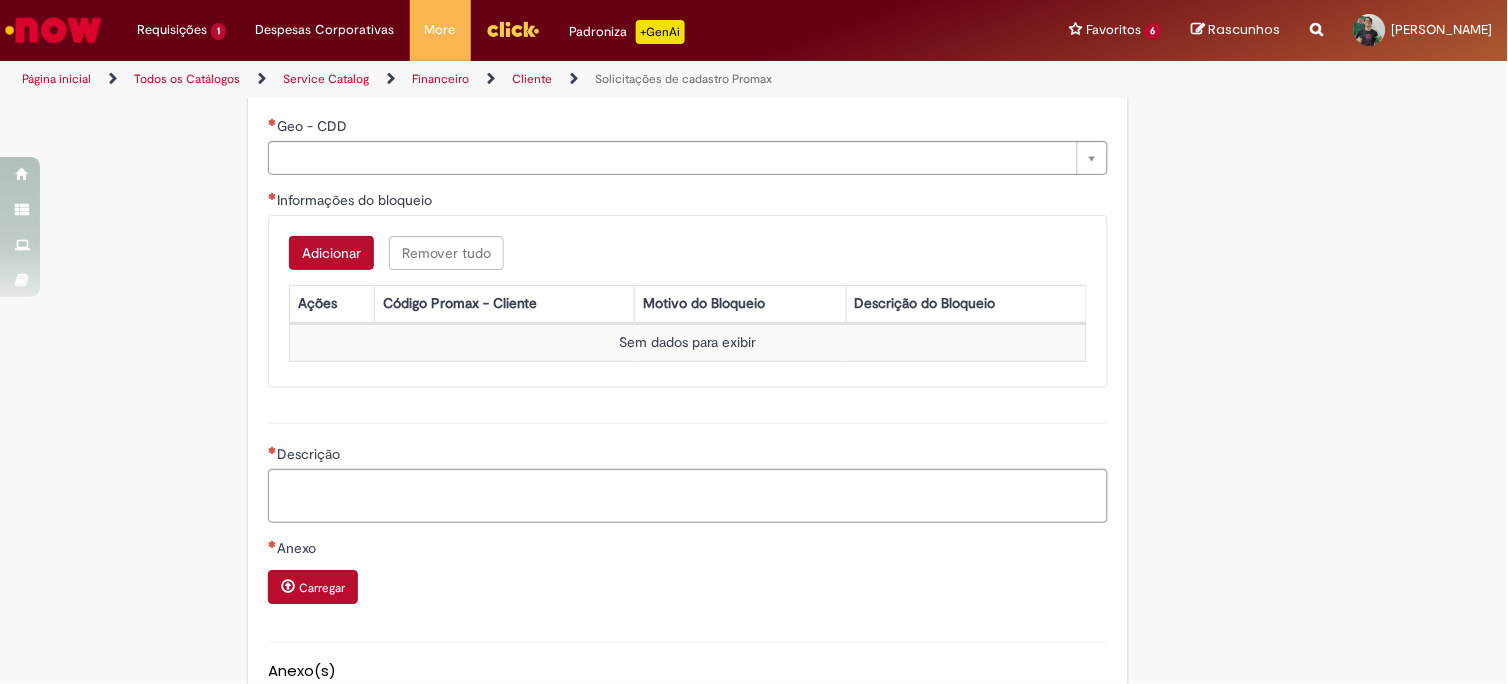 click on "Opções" at bounding box center (688, 36) 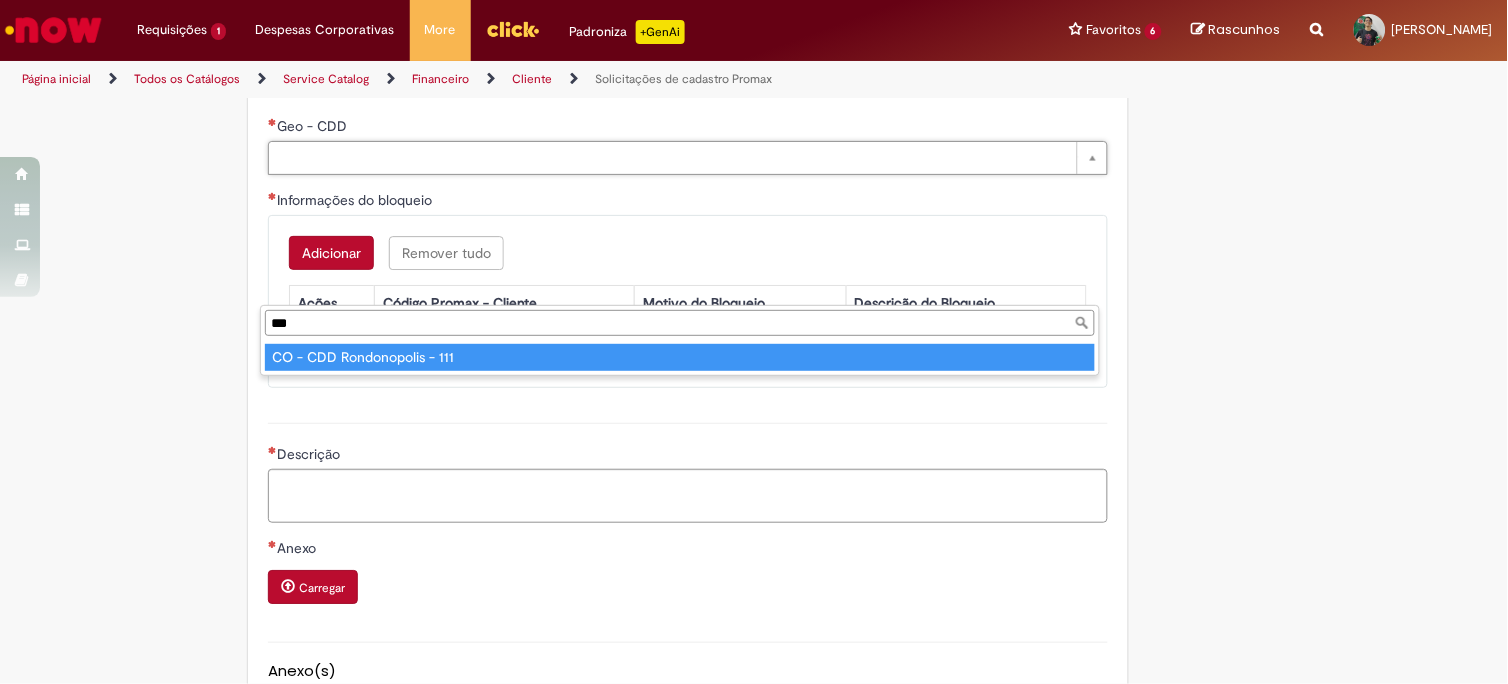 type on "***" 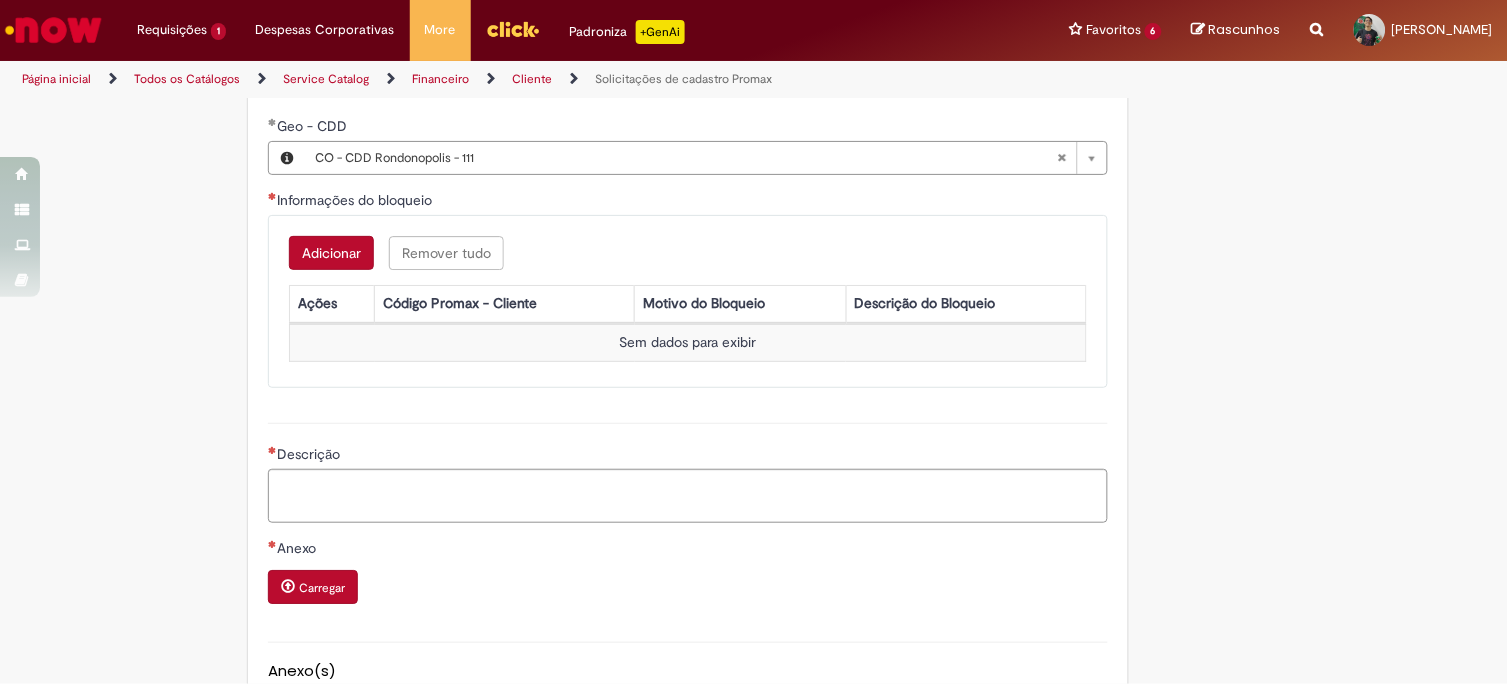 click on "Adicionar" at bounding box center (331, 253) 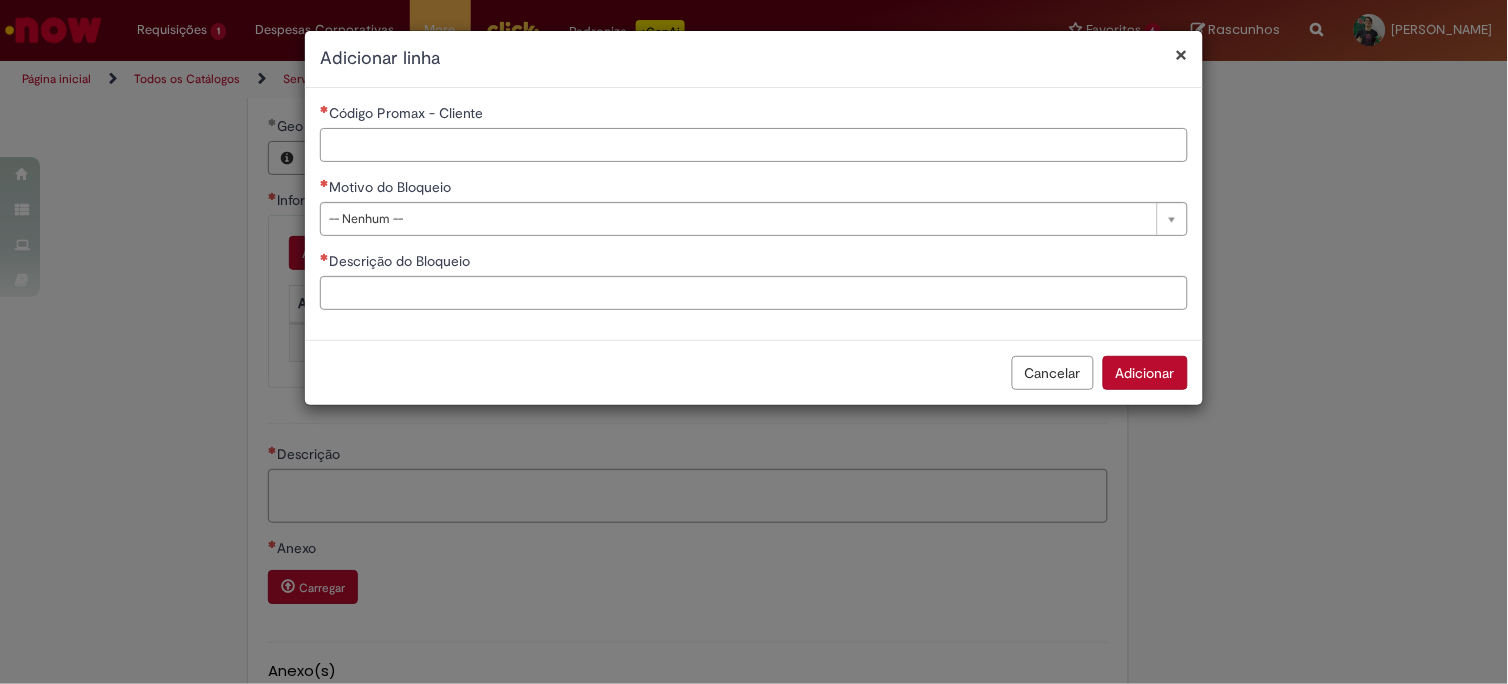 click on "Código Promax - Cliente" at bounding box center (754, 145) 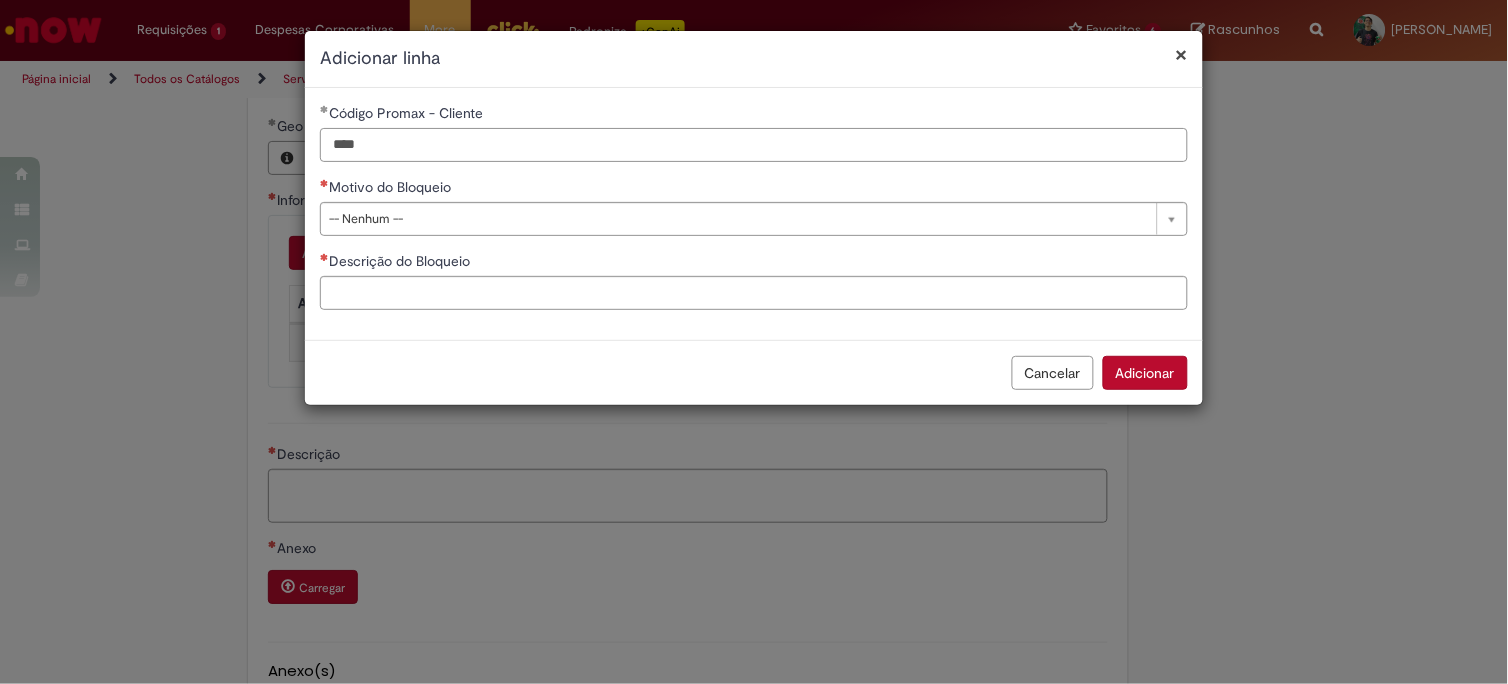 type on "****" 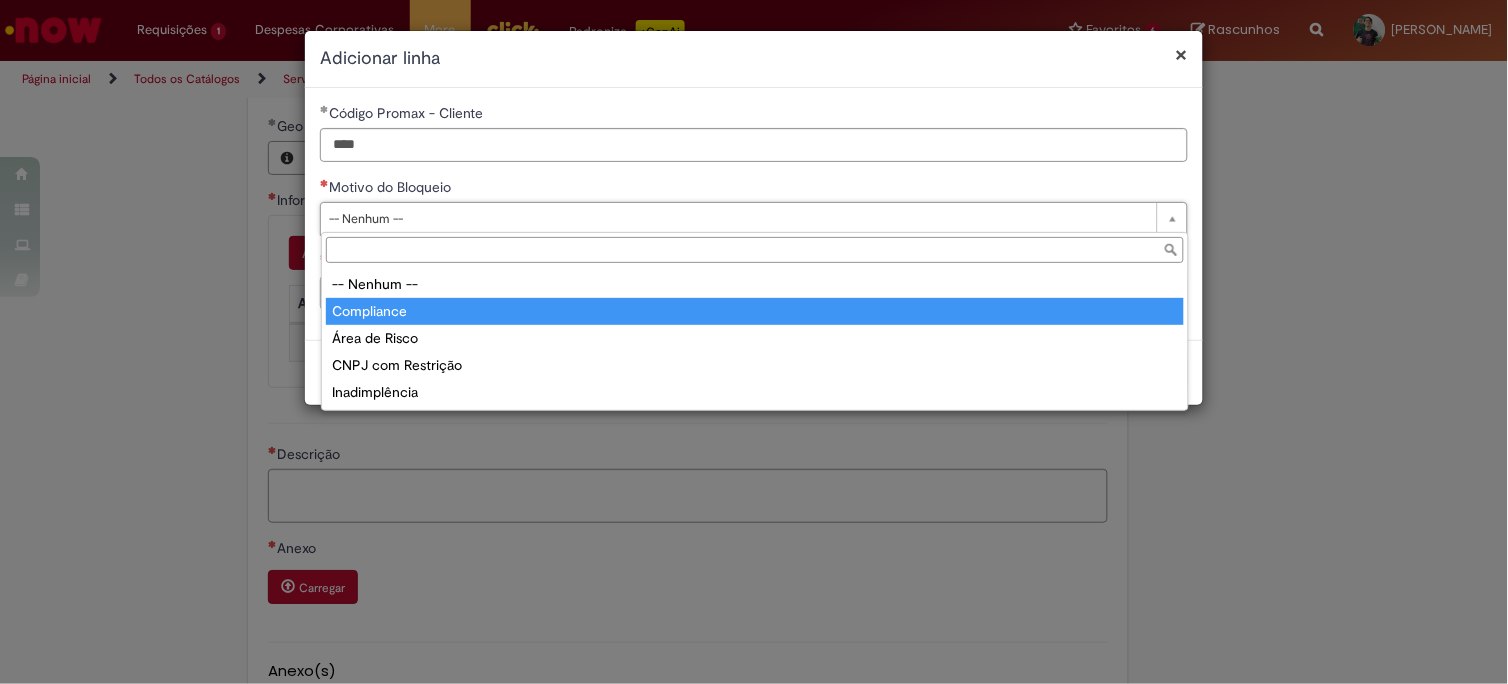type on "**********" 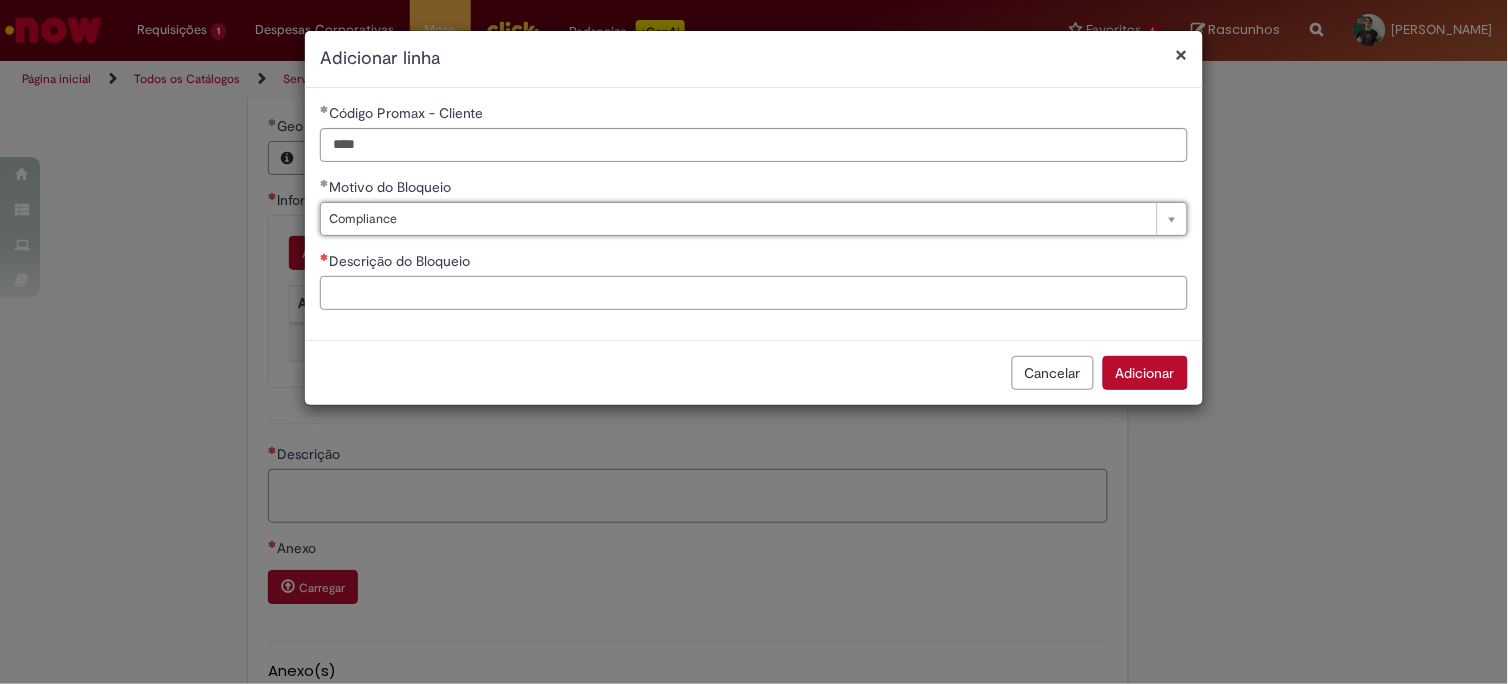 click on "Descrição do Bloqueio" at bounding box center (754, 293) 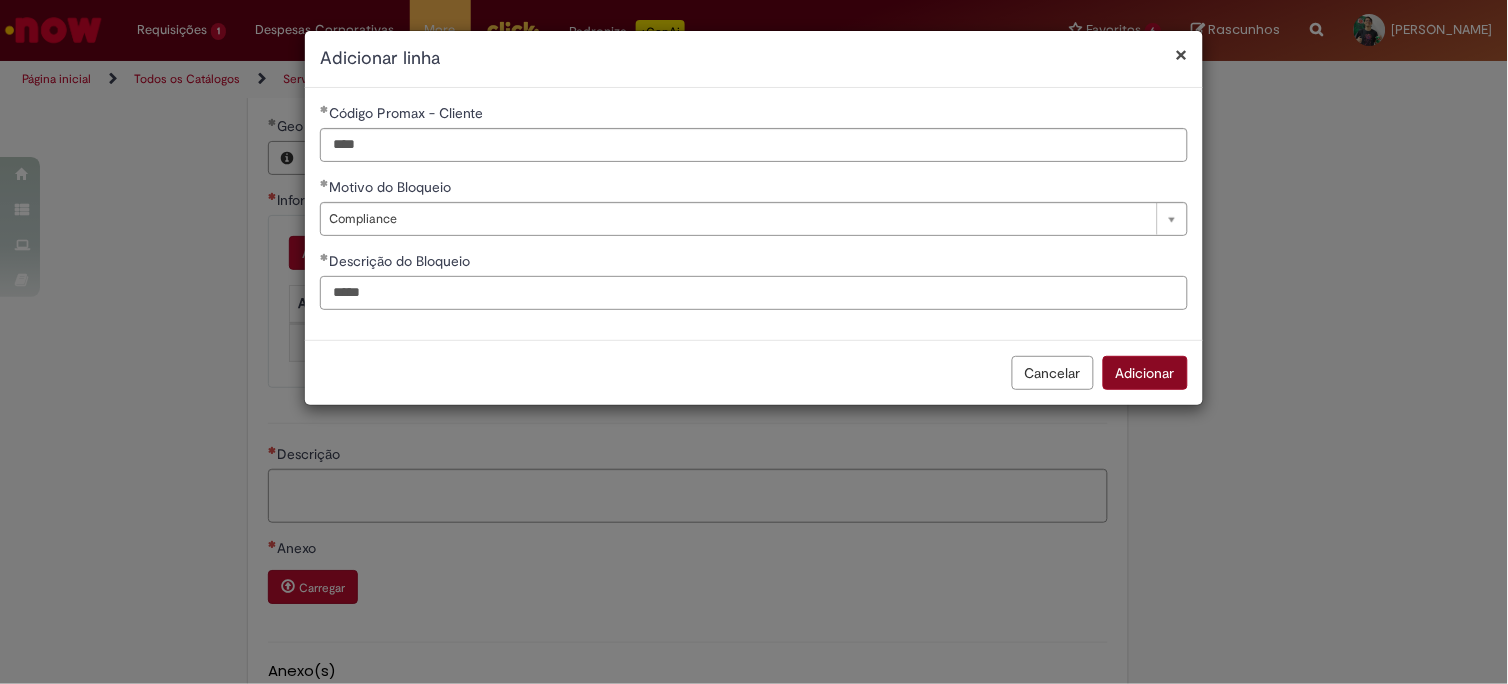 type on "*****" 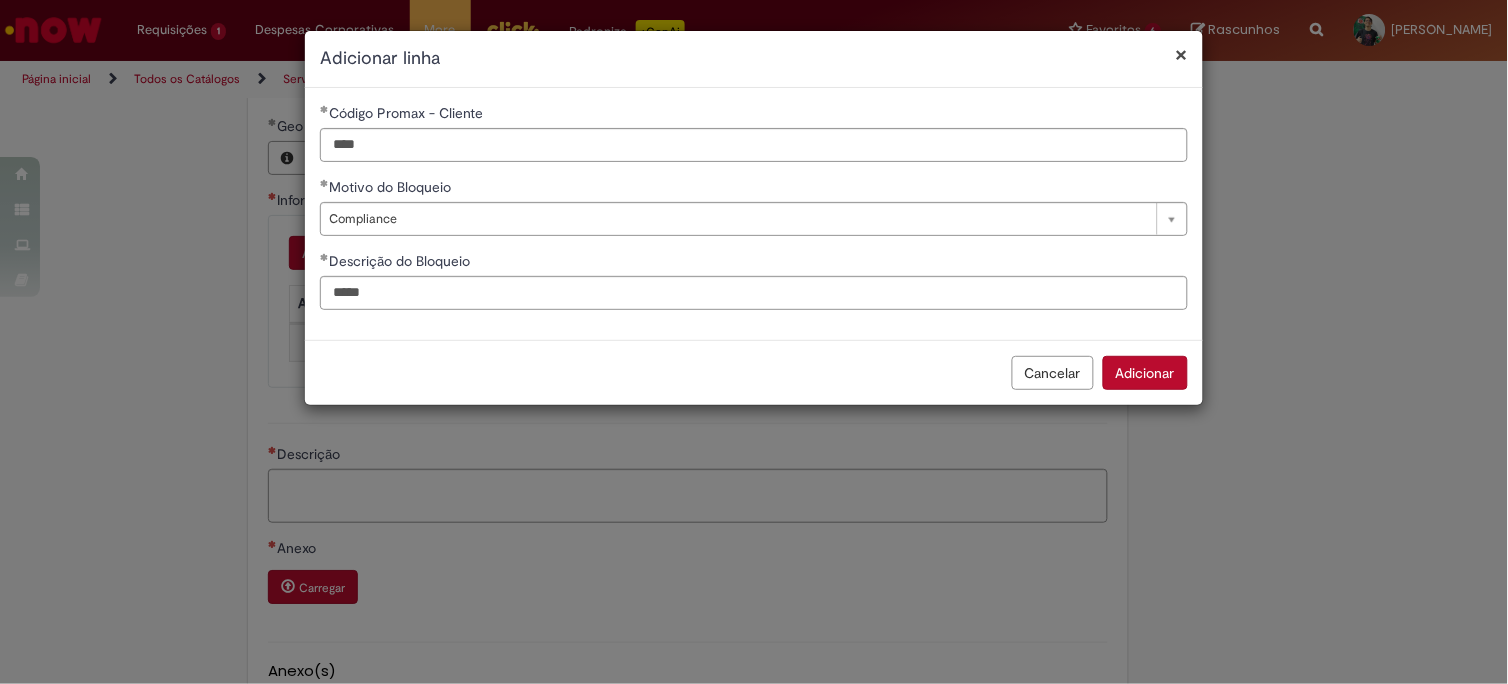 click on "Adicionar" at bounding box center [1145, 373] 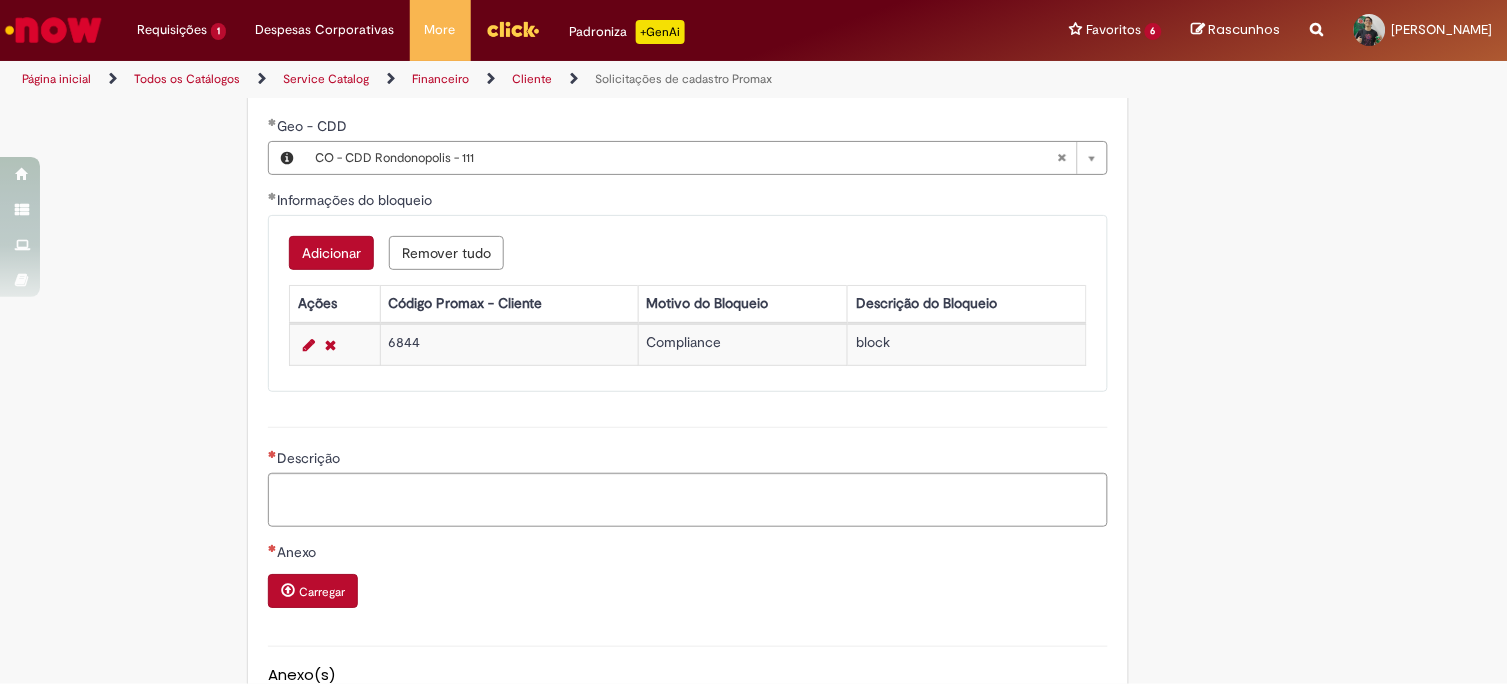 click on "Adicionar" at bounding box center [331, 253] 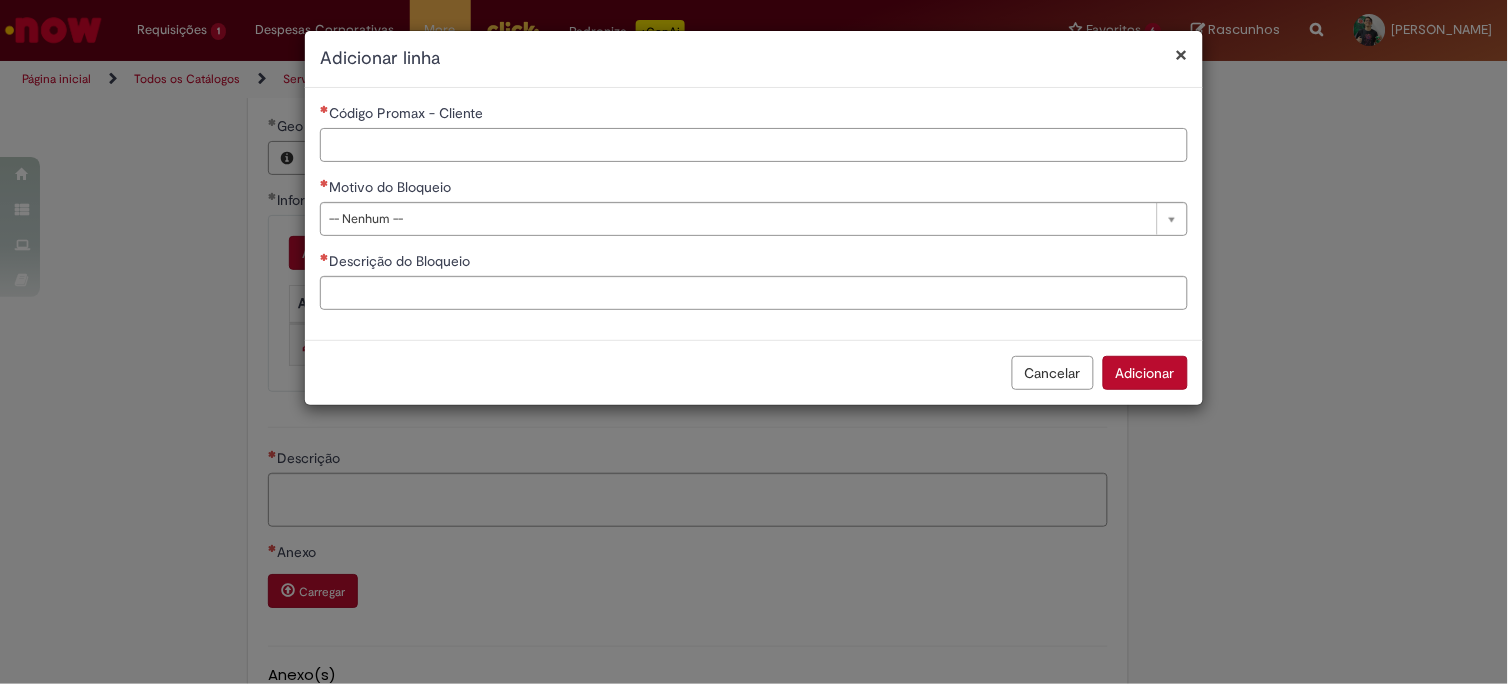 click on "Código Promax - Cliente" at bounding box center [754, 145] 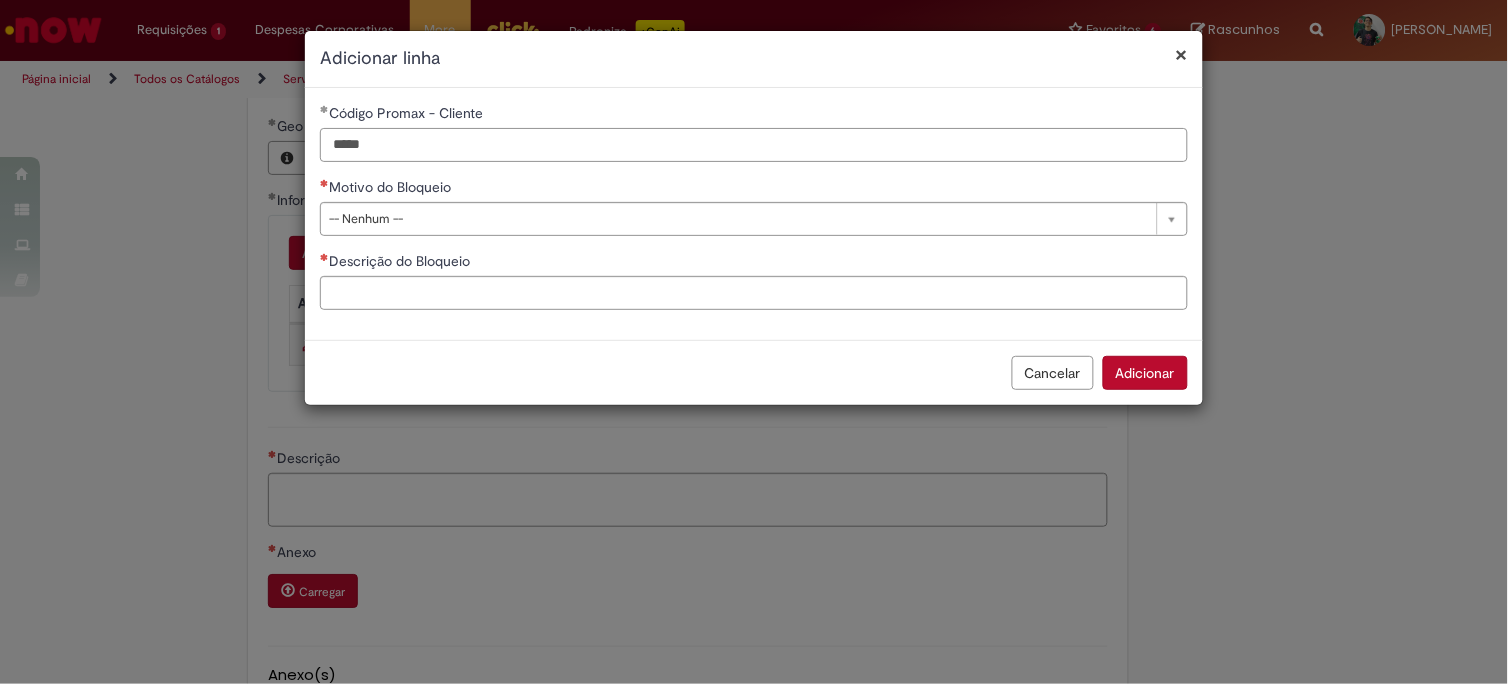 type on "*****" 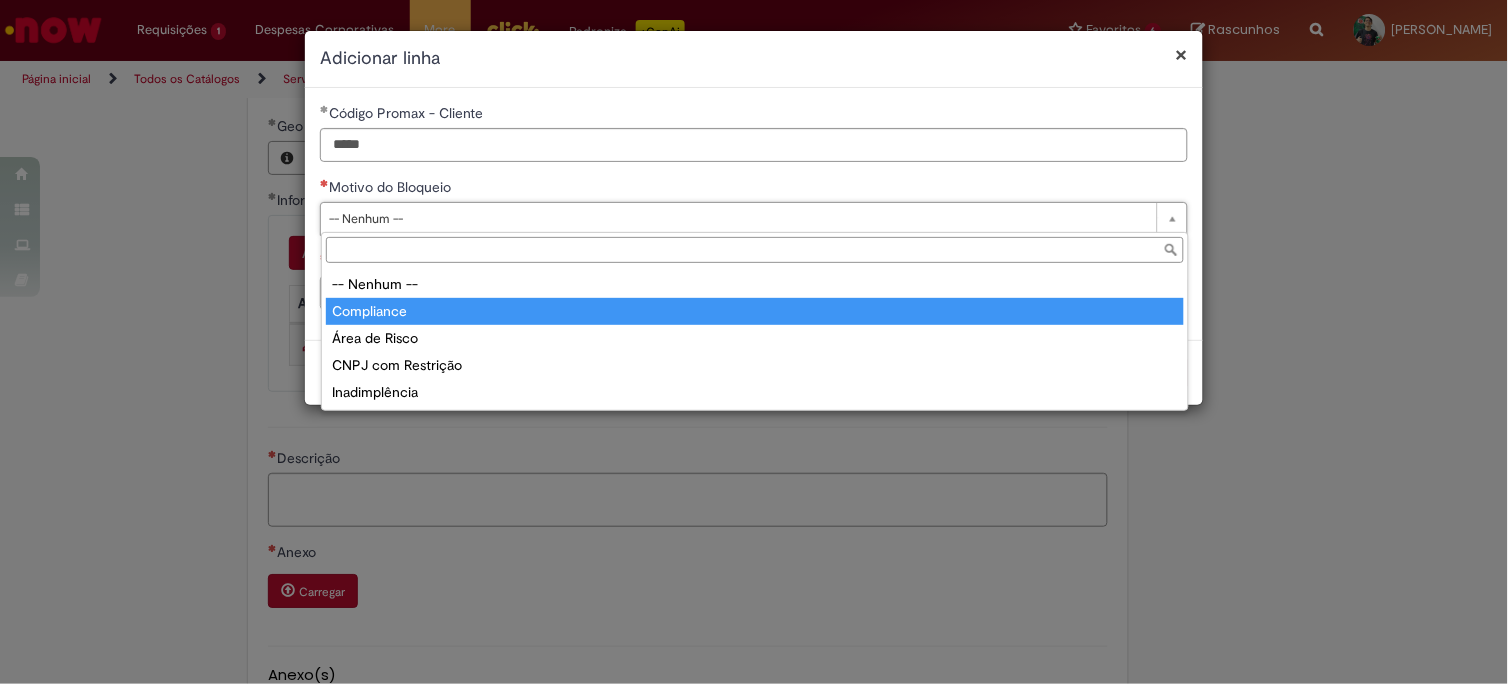 type on "**********" 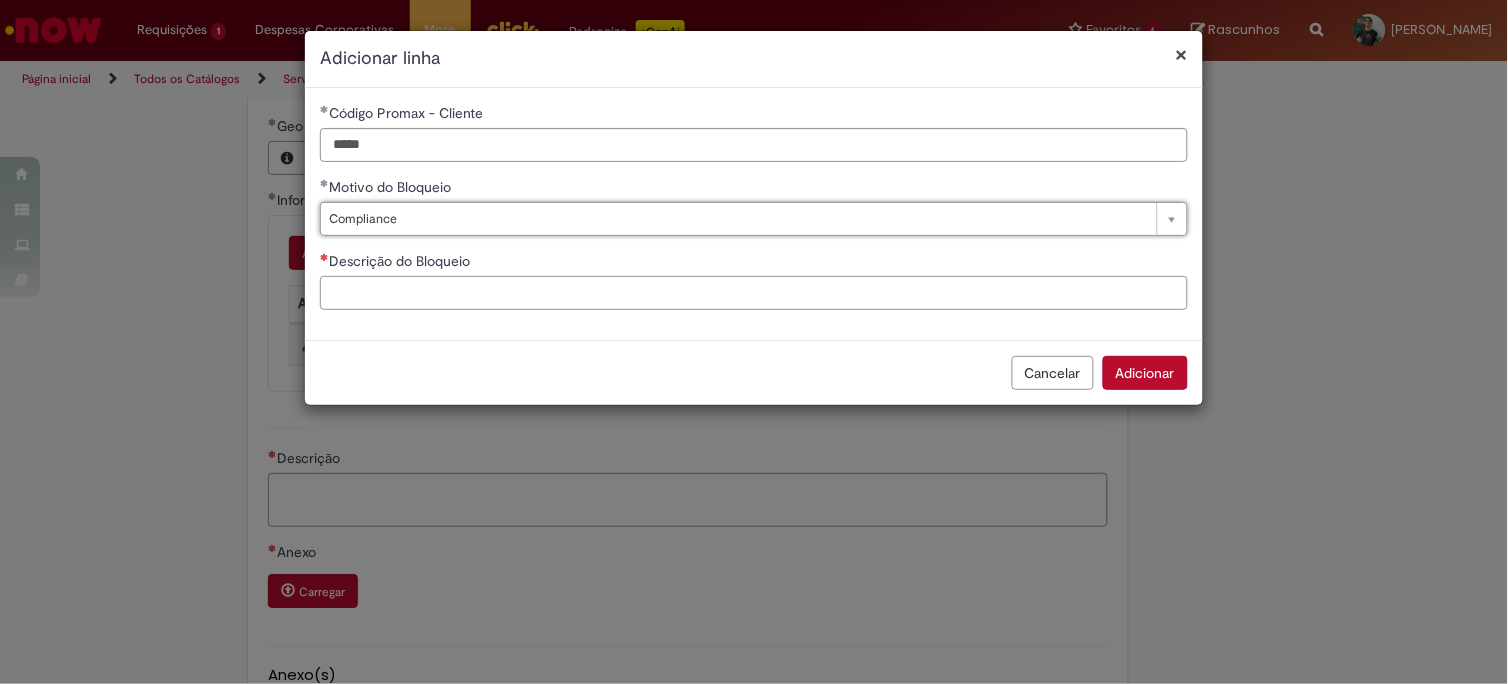 click on "Descrição do Bloqueio" at bounding box center [754, 293] 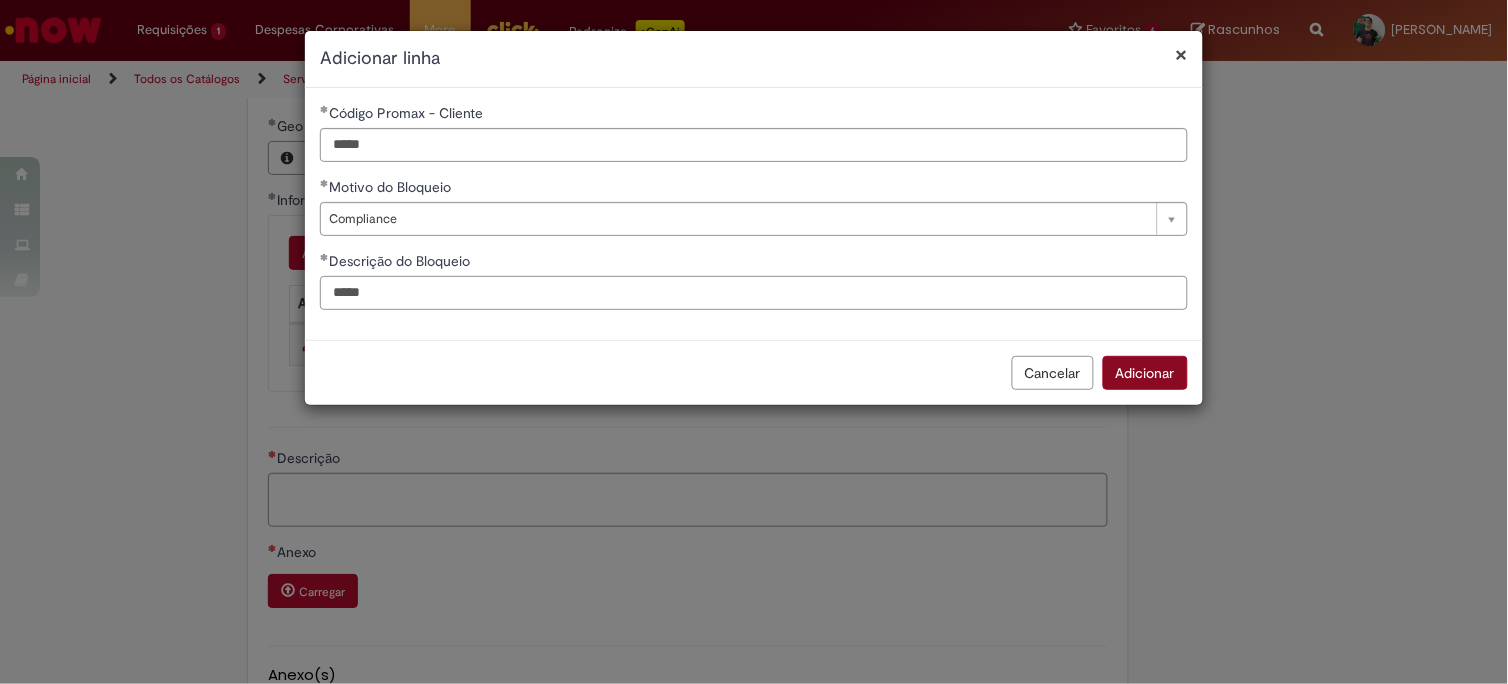 type on "*****" 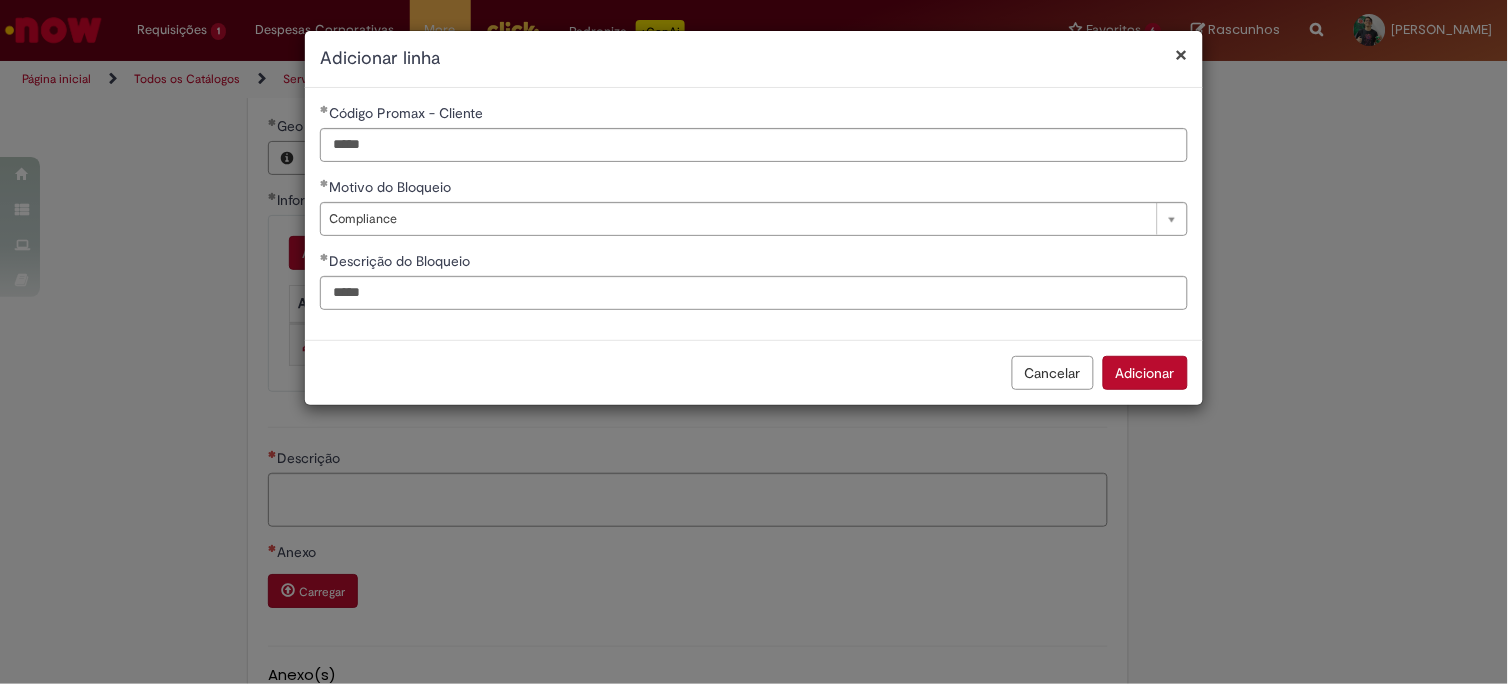 click on "Adicionar" at bounding box center [1145, 373] 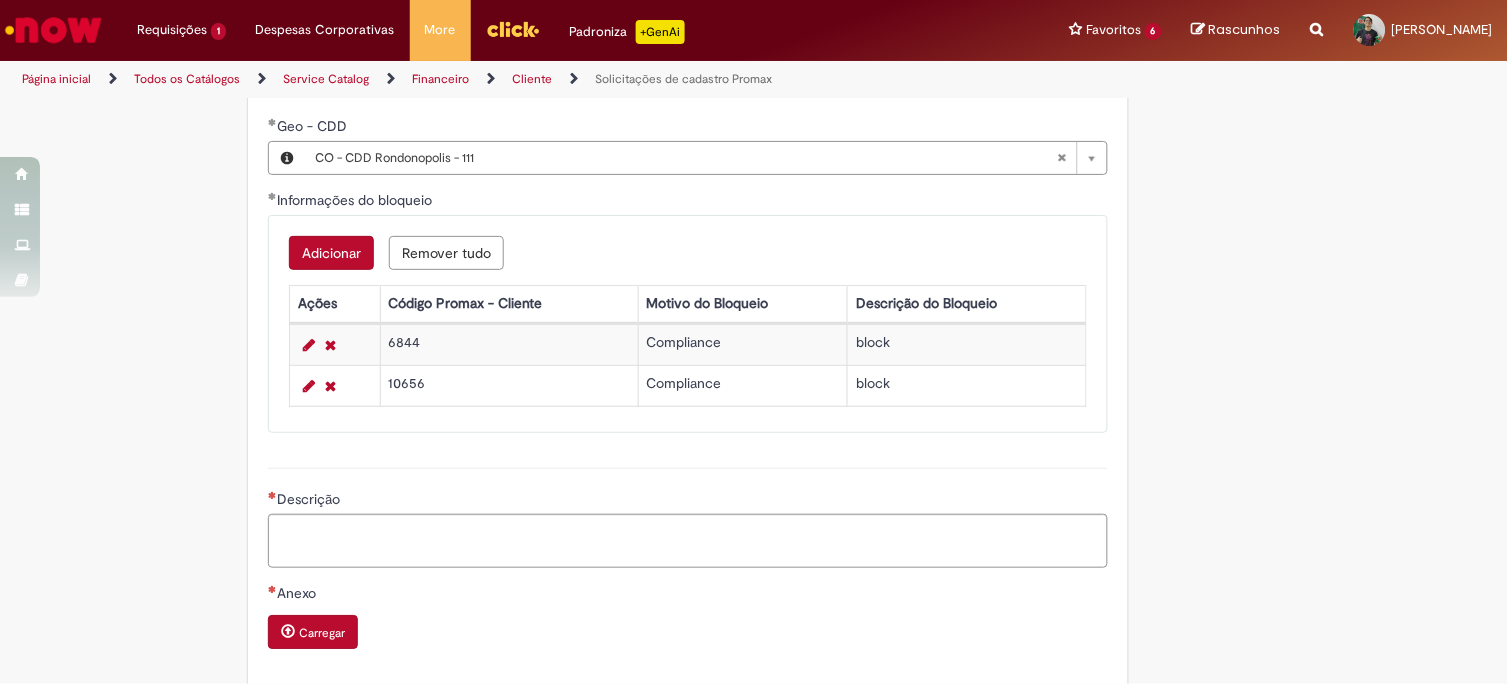 click on "Adicionar" at bounding box center (331, 253) 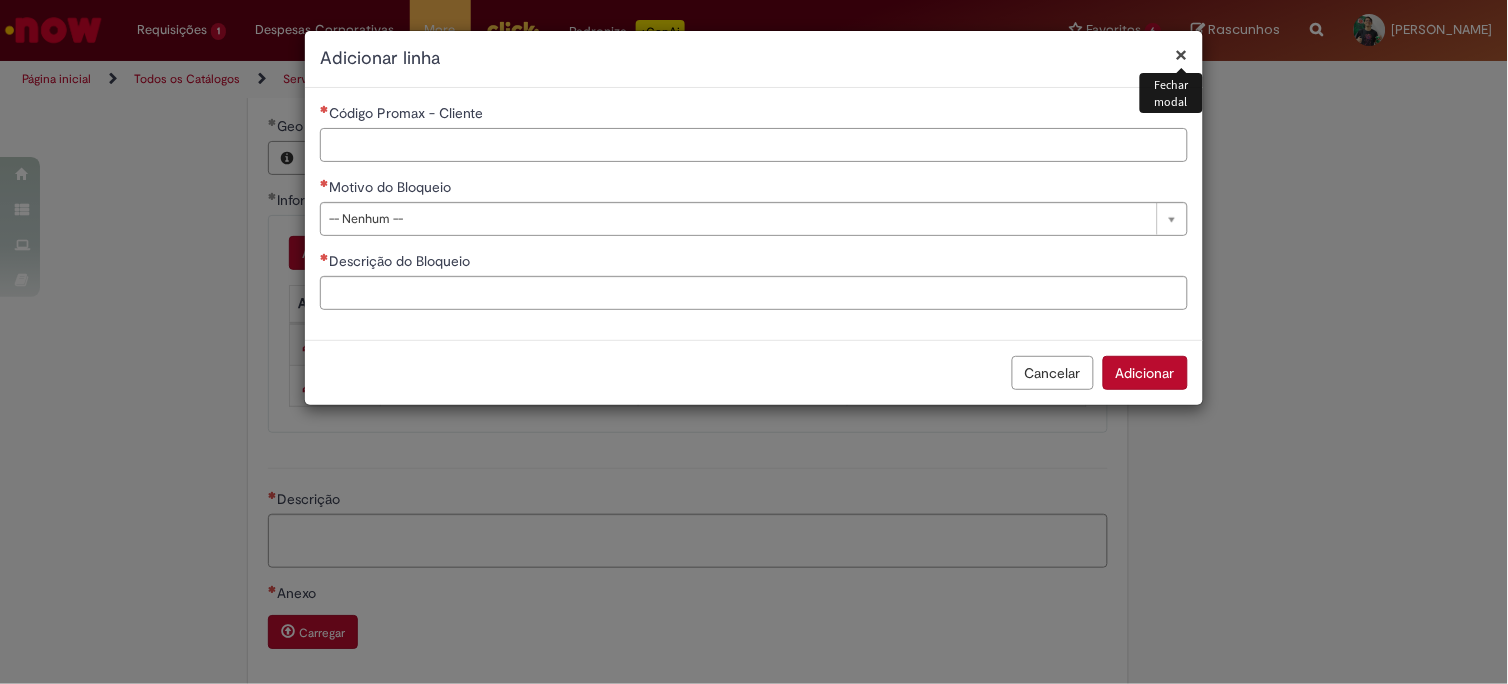 drag, startPoint x: 461, startPoint y: 155, endPoint x: 415, endPoint y: 192, distance: 59.03389 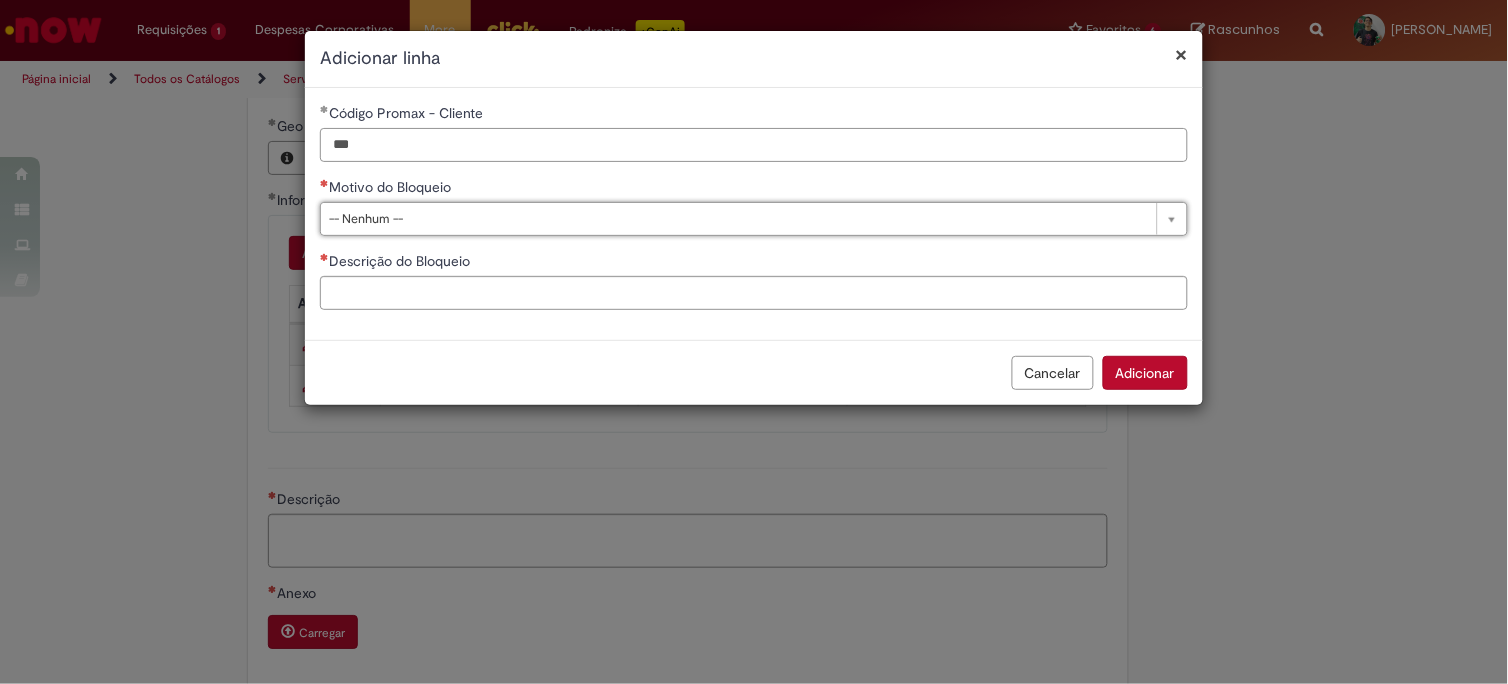 click on "***" at bounding box center (754, 145) 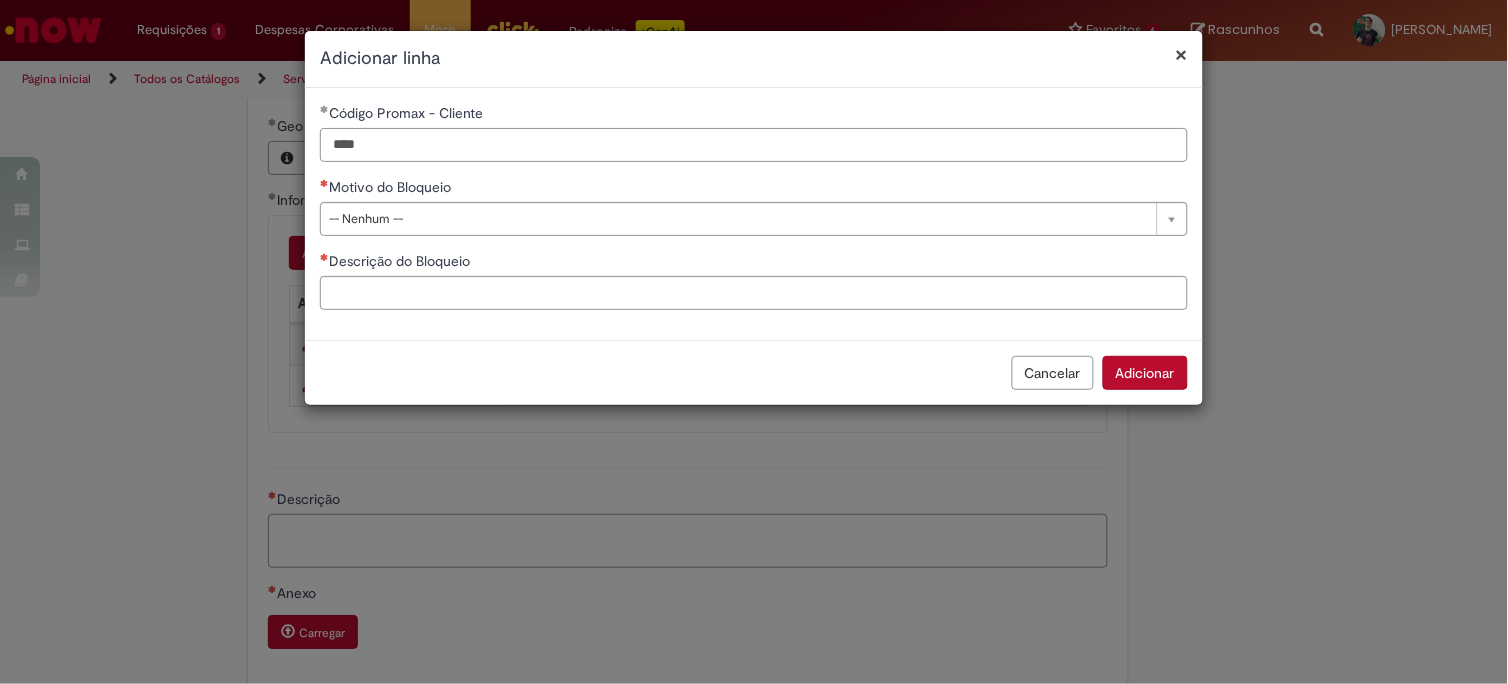 type on "****" 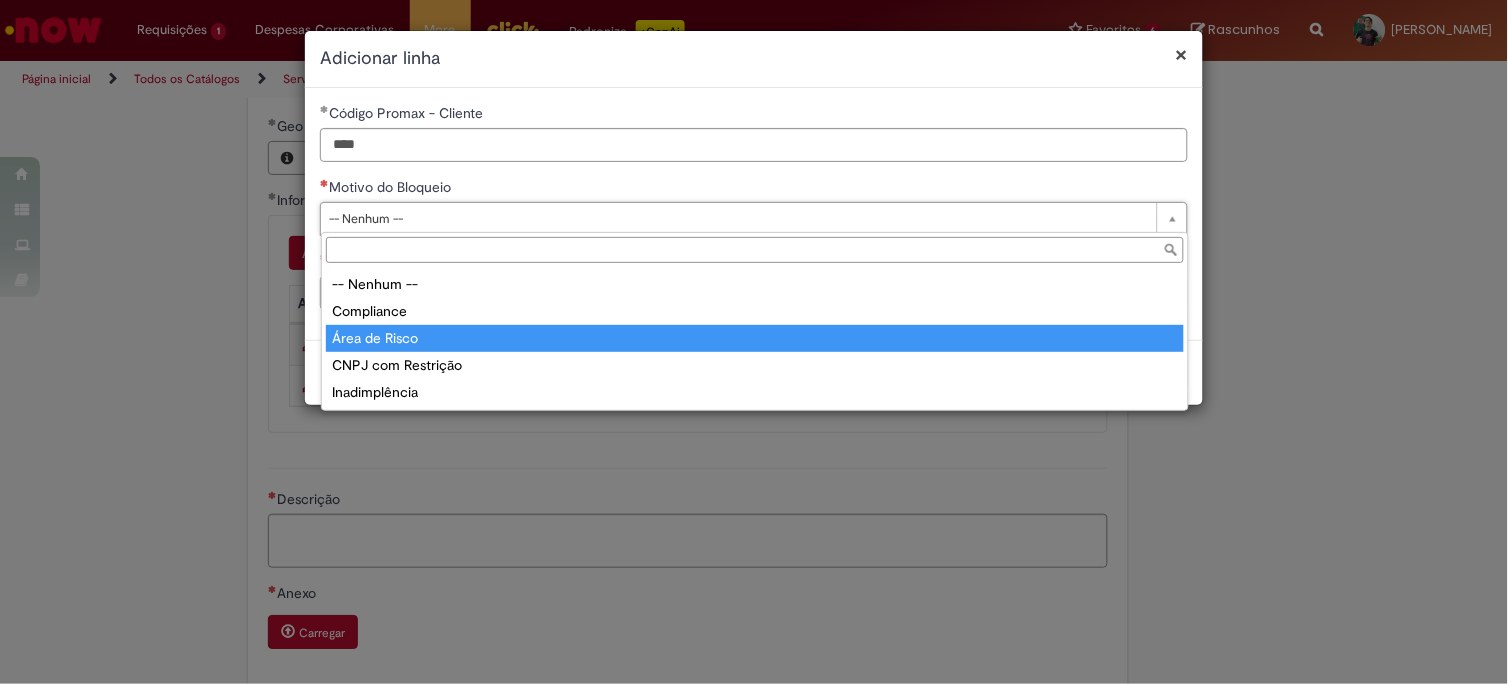 type on "**********" 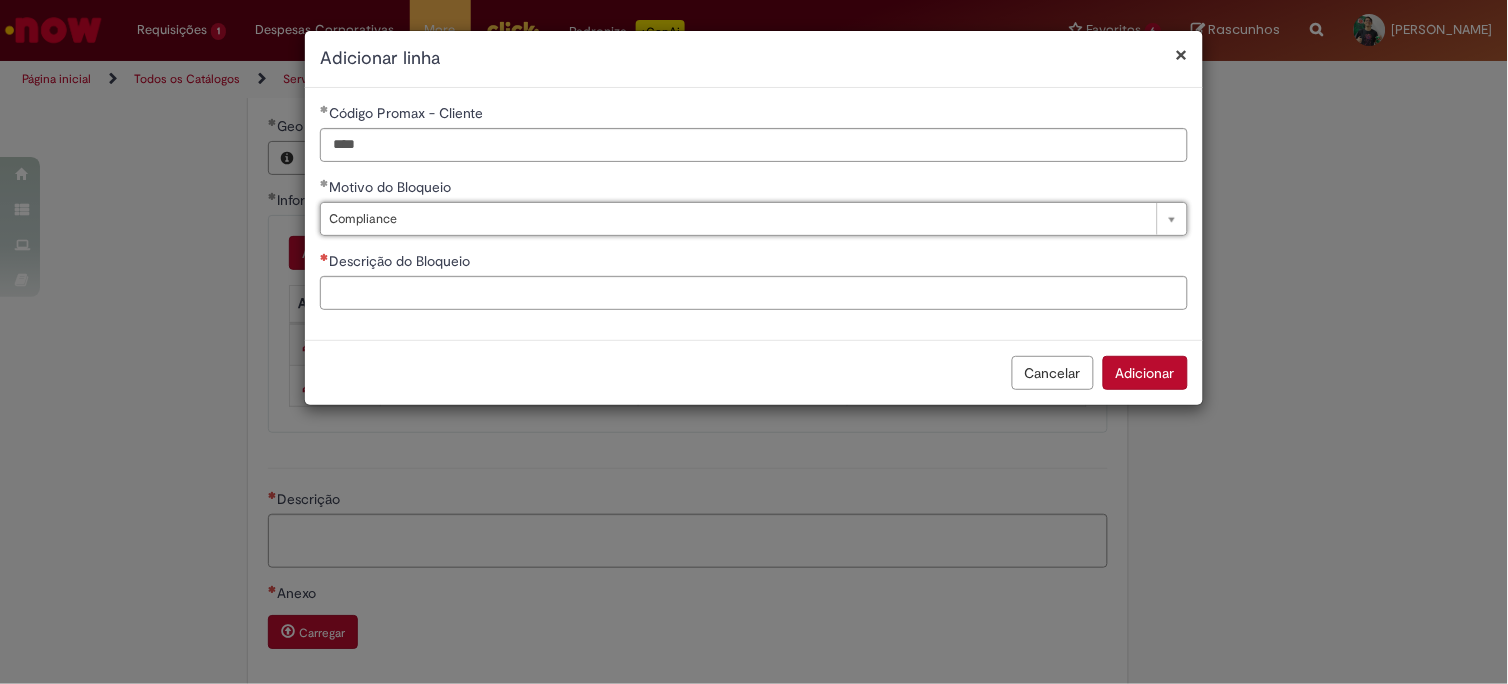 type on "**********" 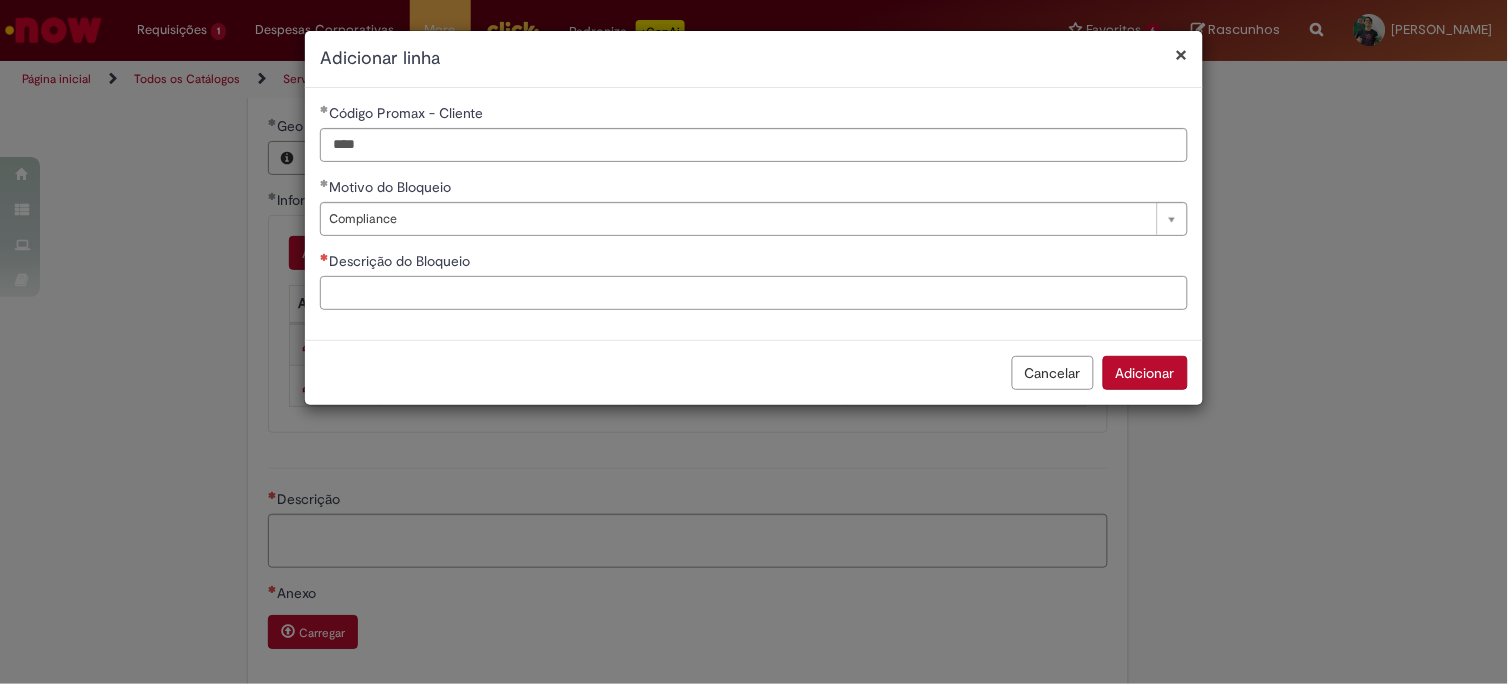 scroll, scrollTop: 0, scrollLeft: 0, axis: both 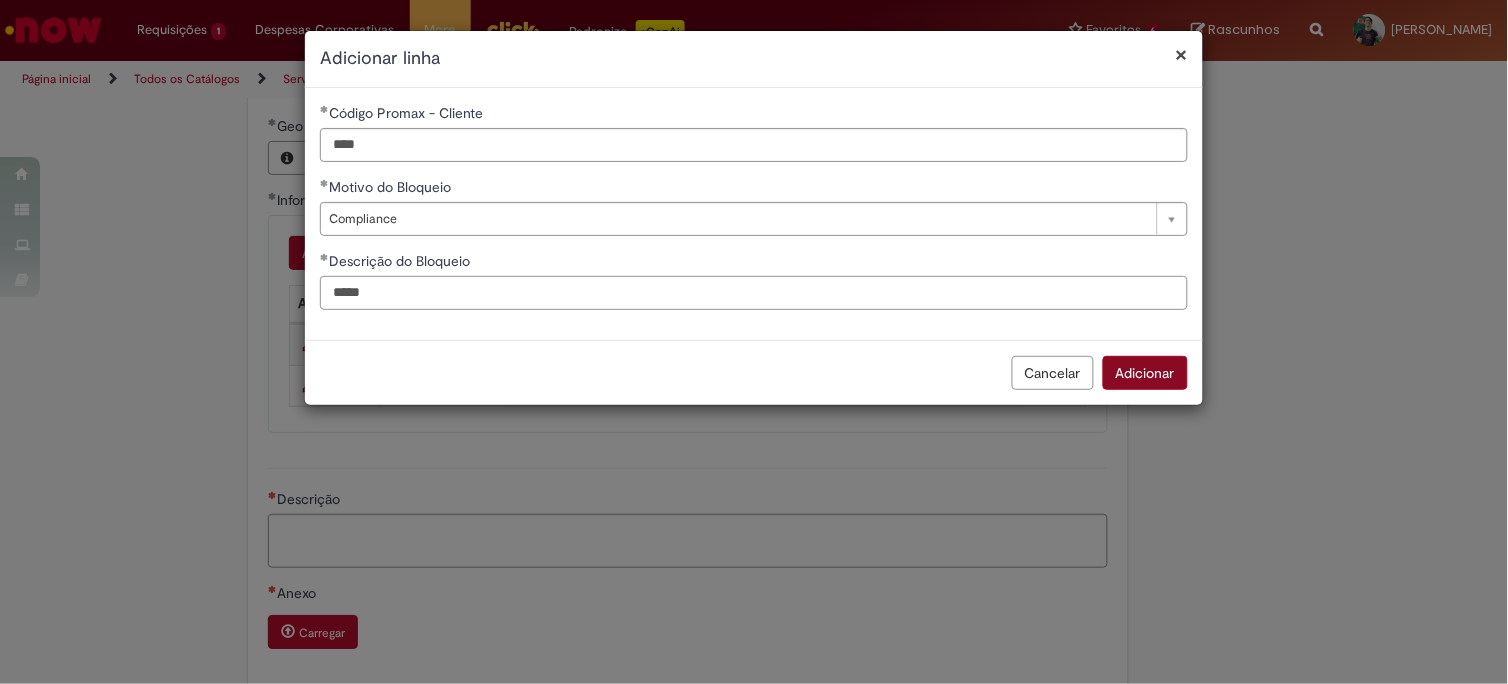 type on "*****" 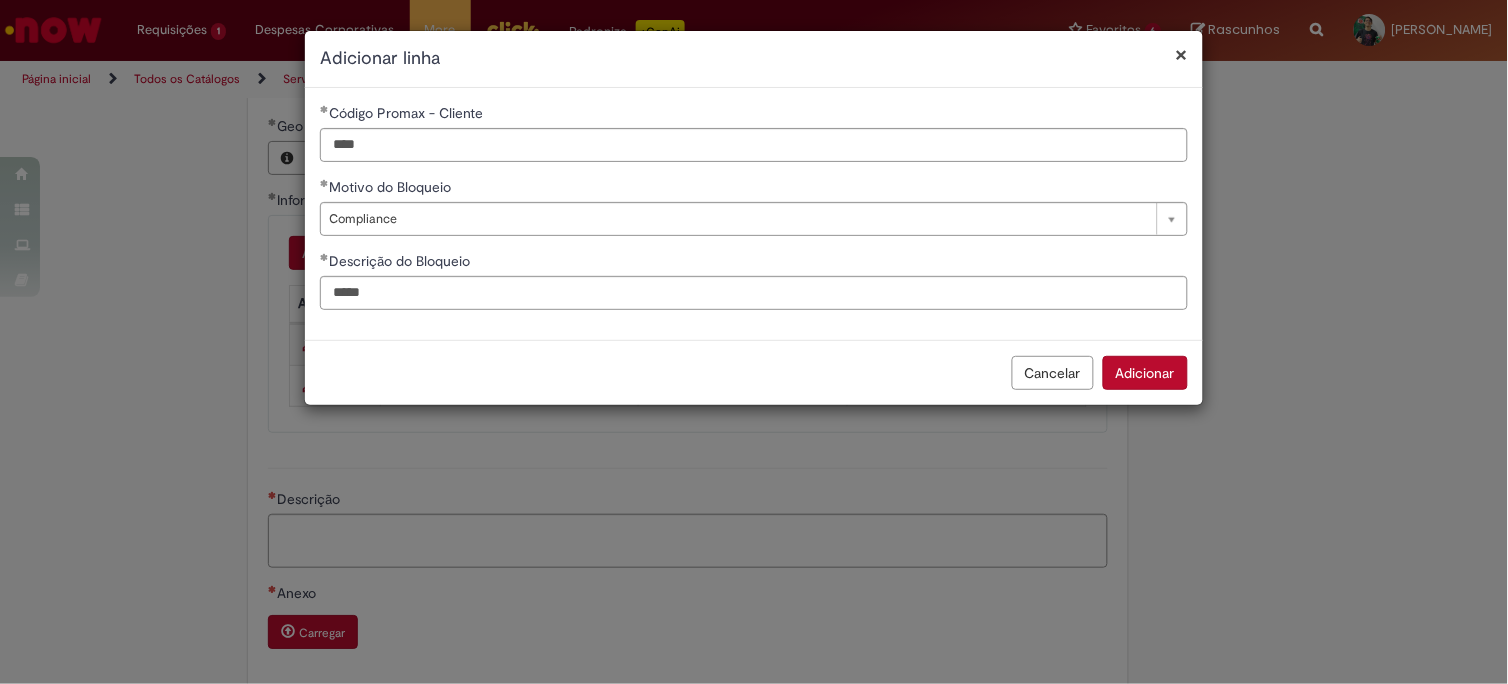 click on "Adicionar" at bounding box center (1145, 373) 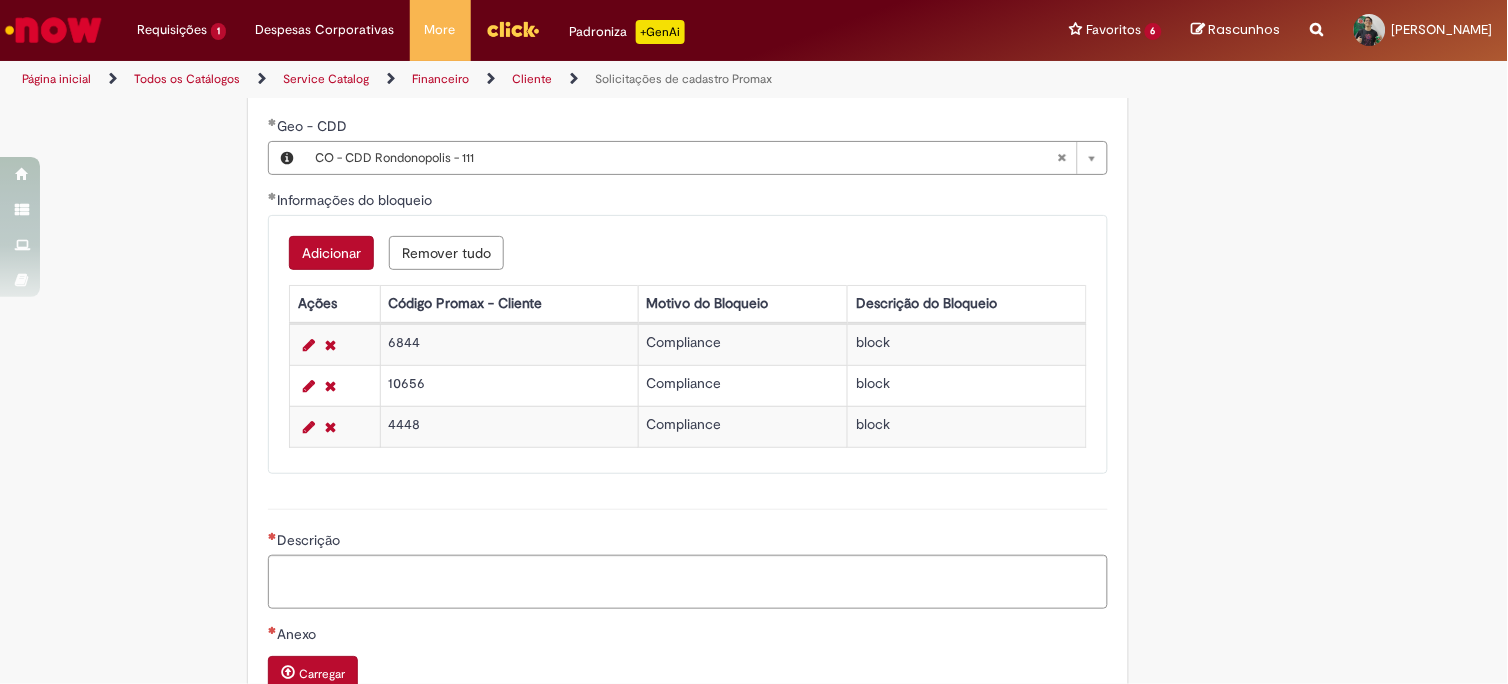 click on "Adicionar" at bounding box center (331, 253) 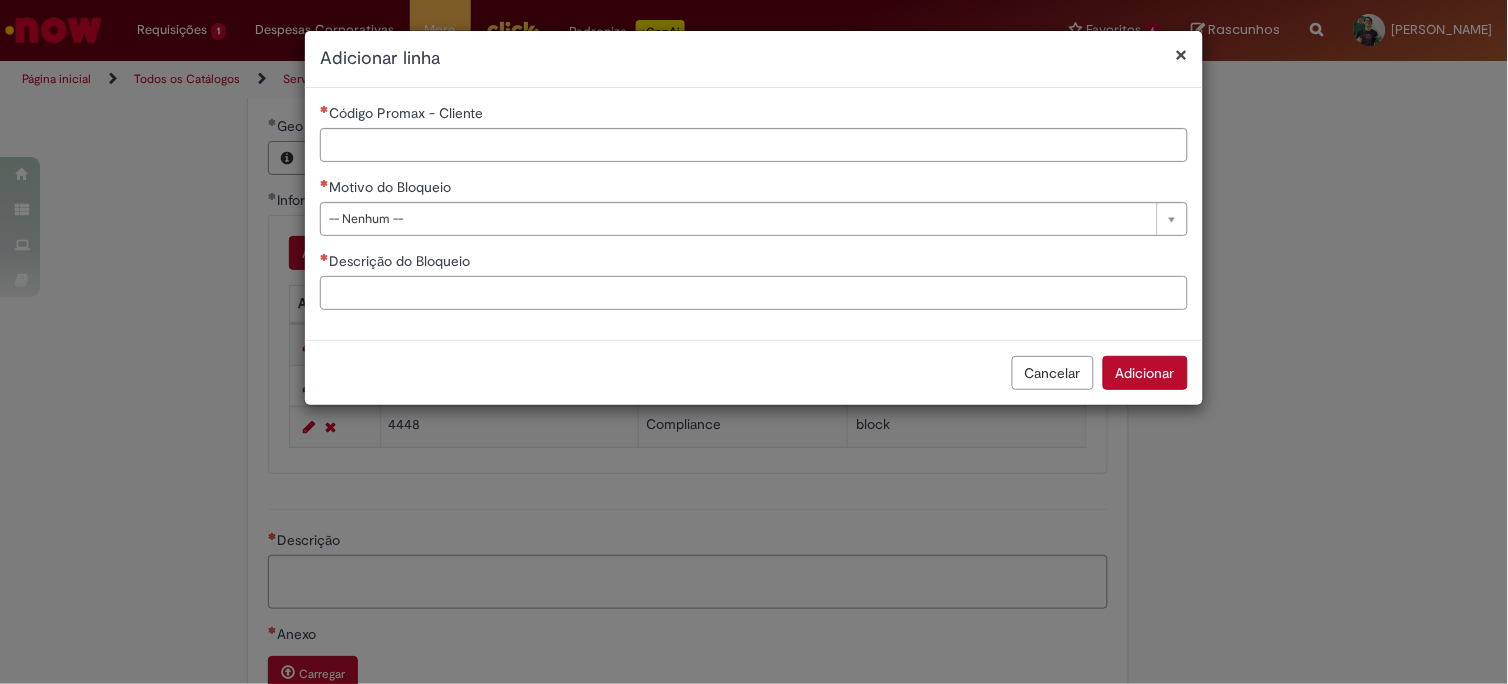 click on "Descrição do Bloqueio" at bounding box center [754, 293] 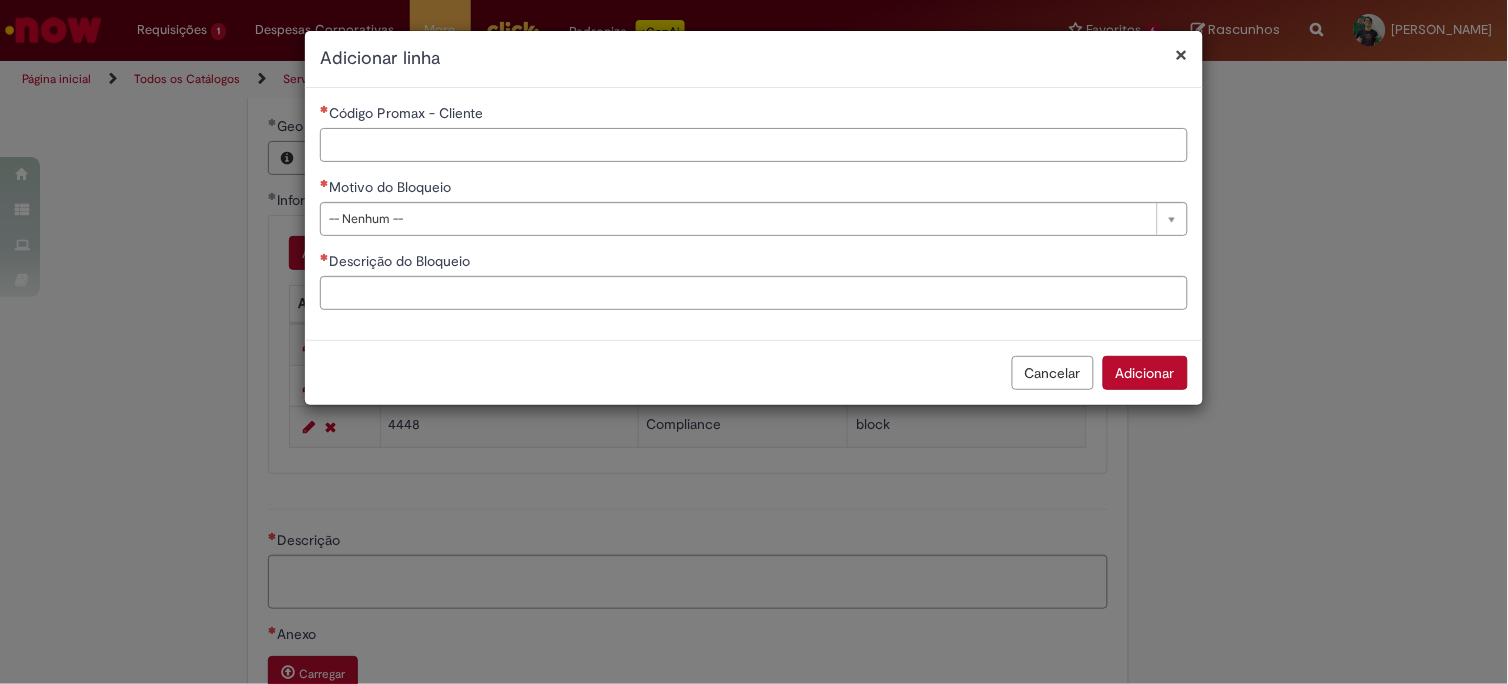 click on "Código Promax - Cliente" at bounding box center (754, 145) 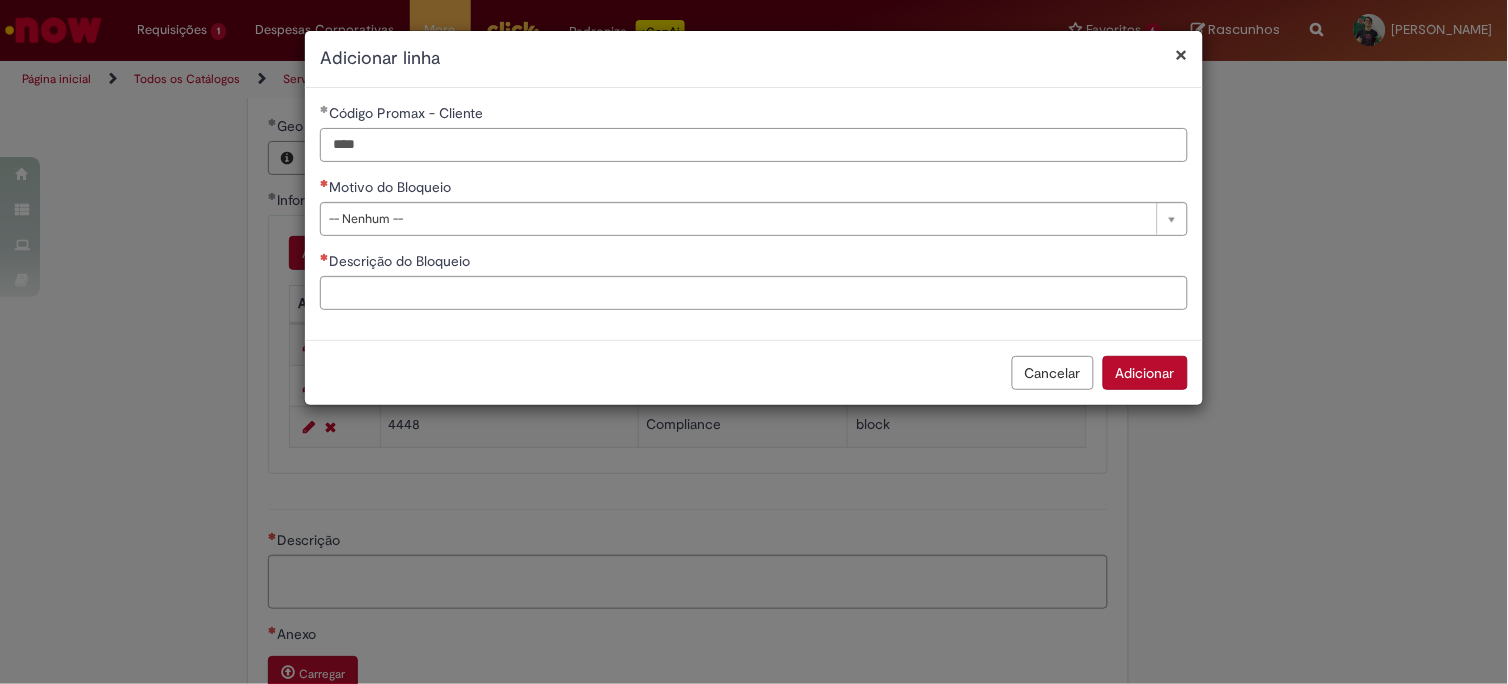 type on "****" 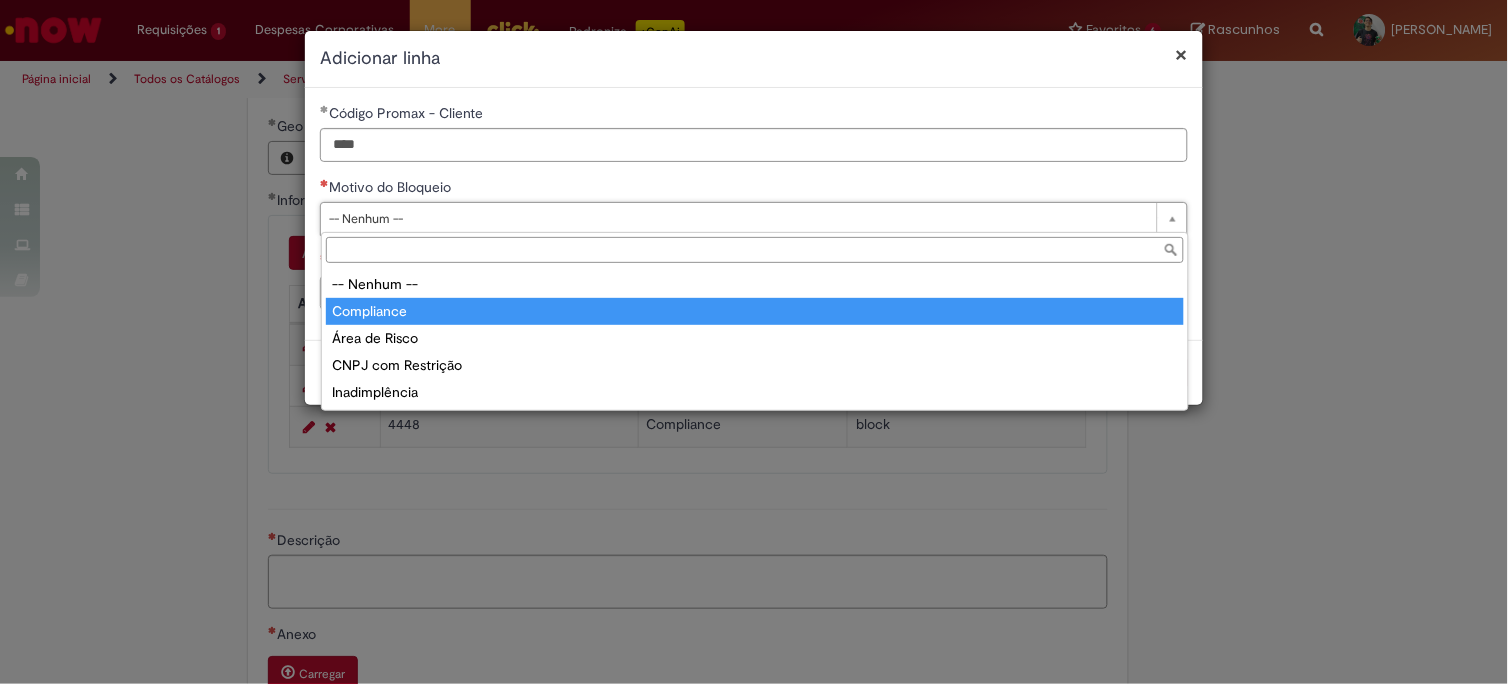 type on "**********" 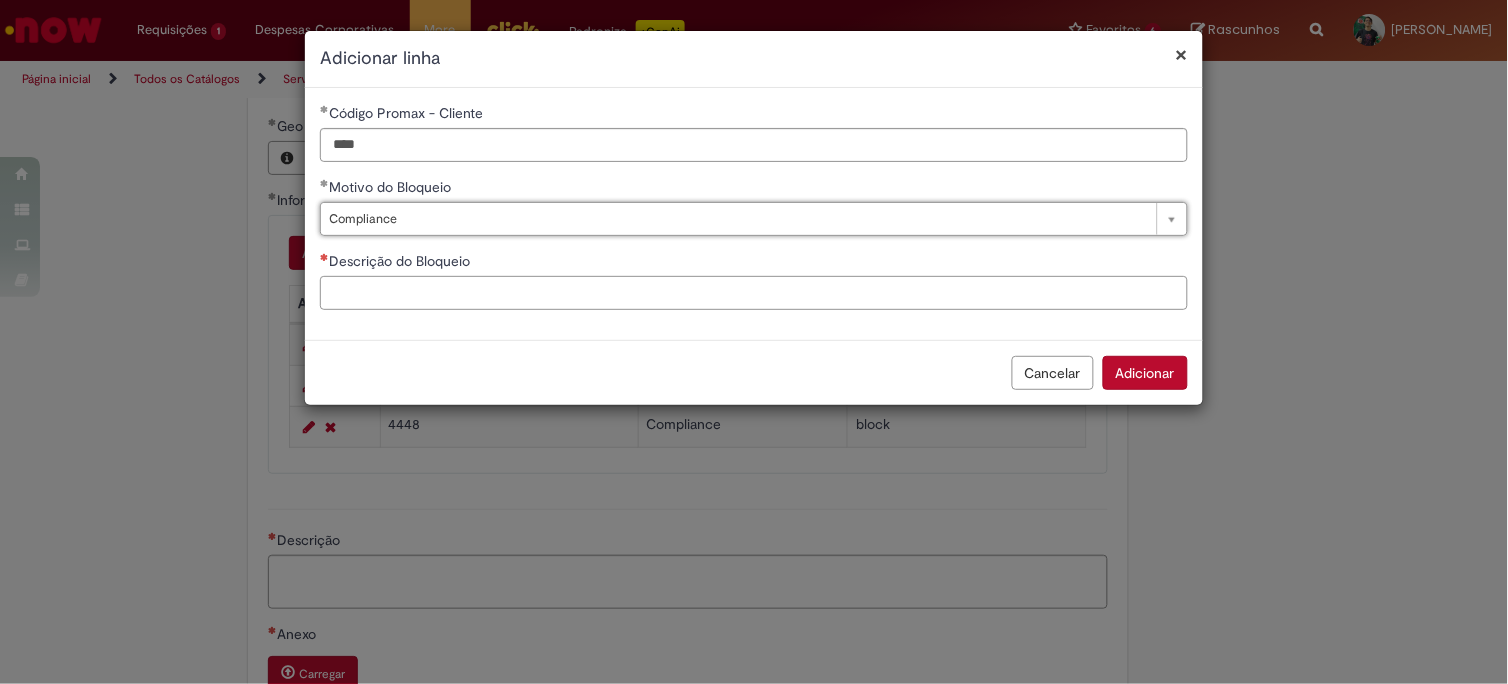 click on "Descrição do Bloqueio" at bounding box center [754, 293] 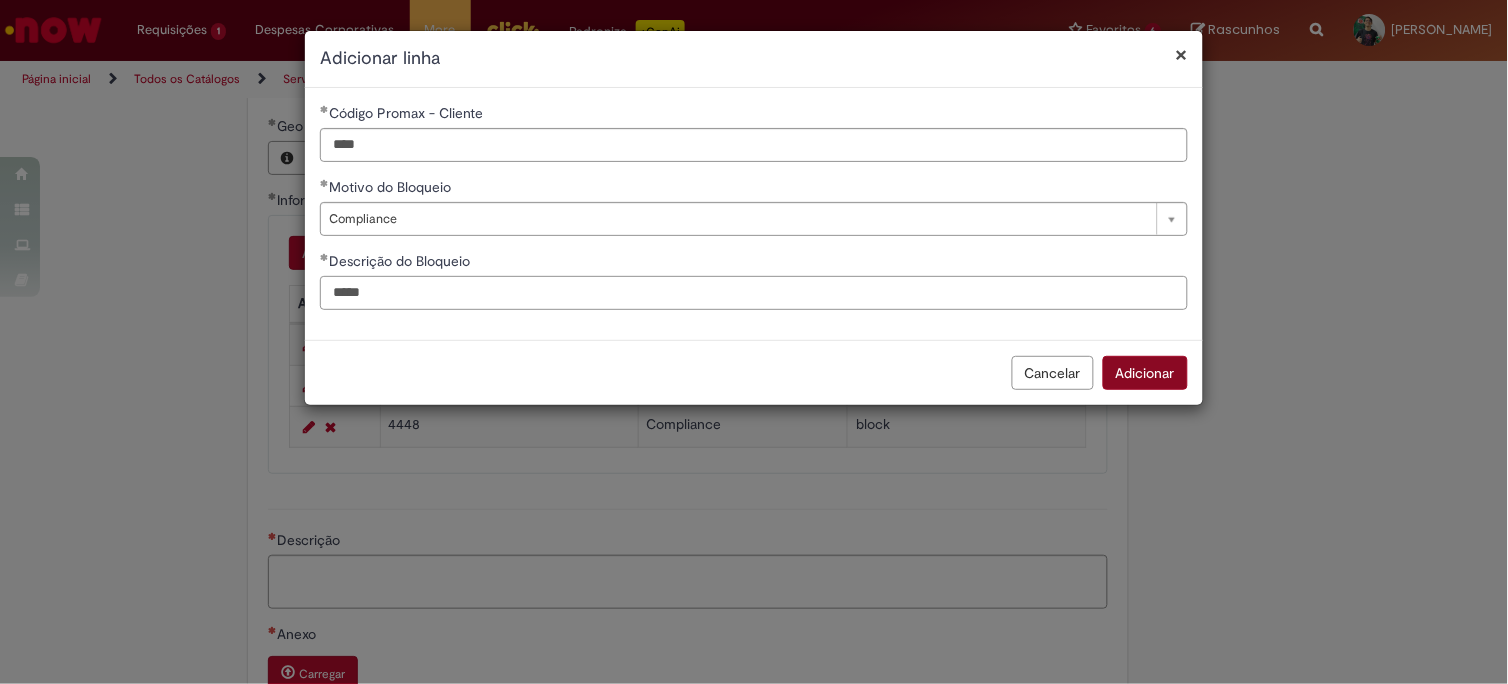 type on "*****" 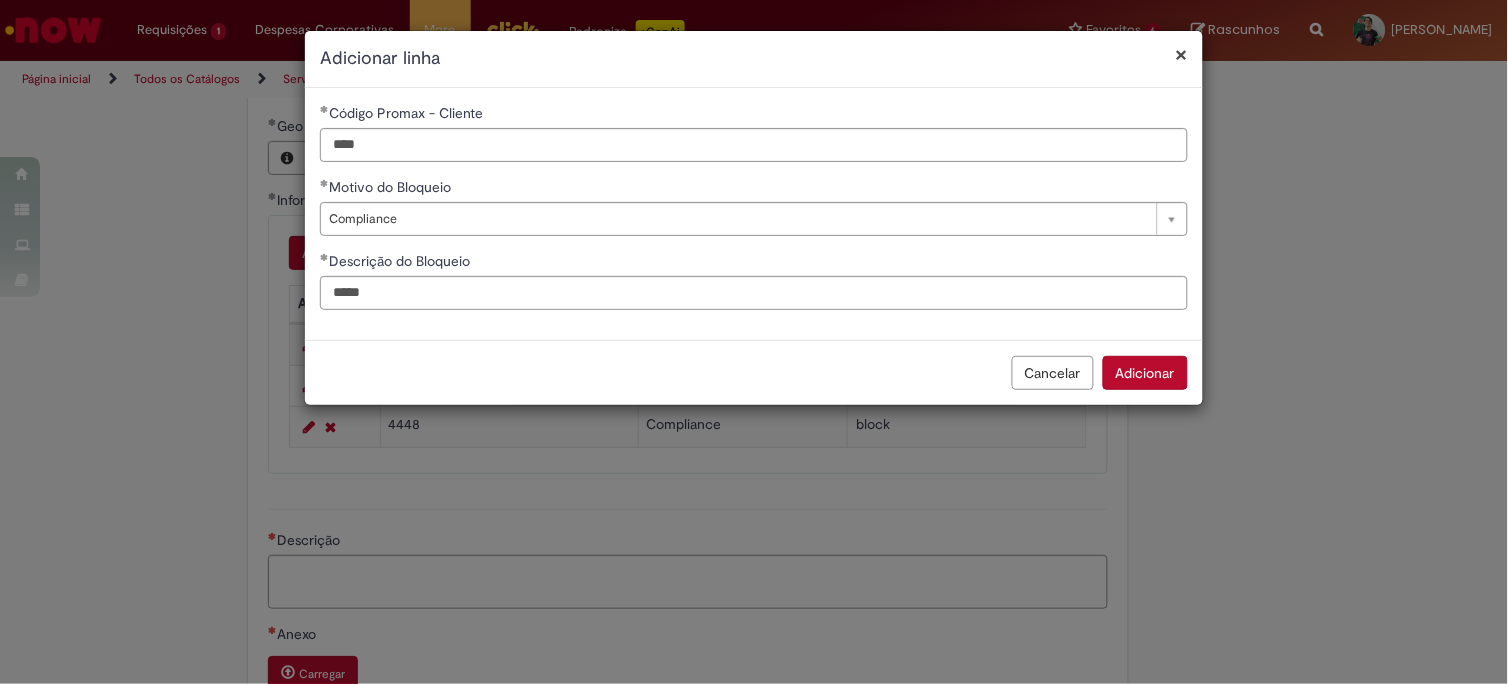 click on "Adicionar" at bounding box center (1145, 373) 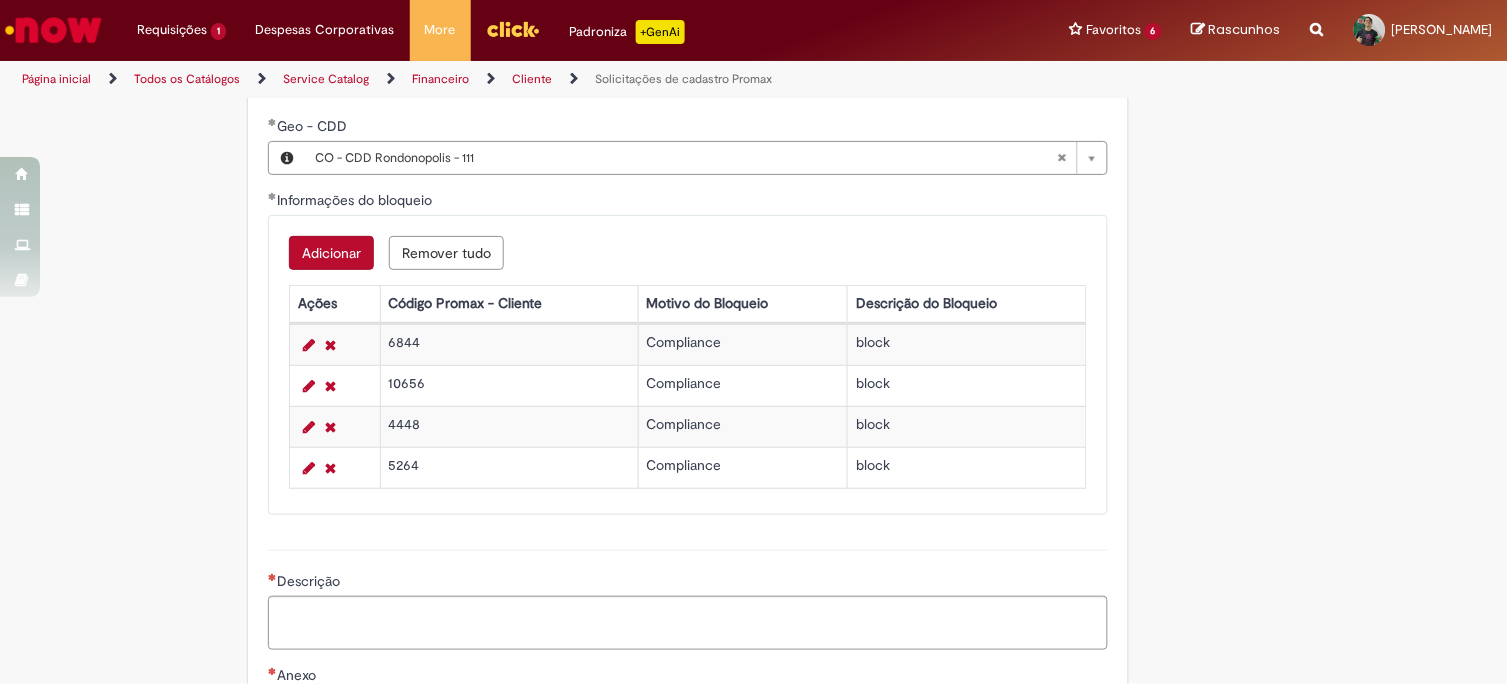 scroll, scrollTop: 1666, scrollLeft: 0, axis: vertical 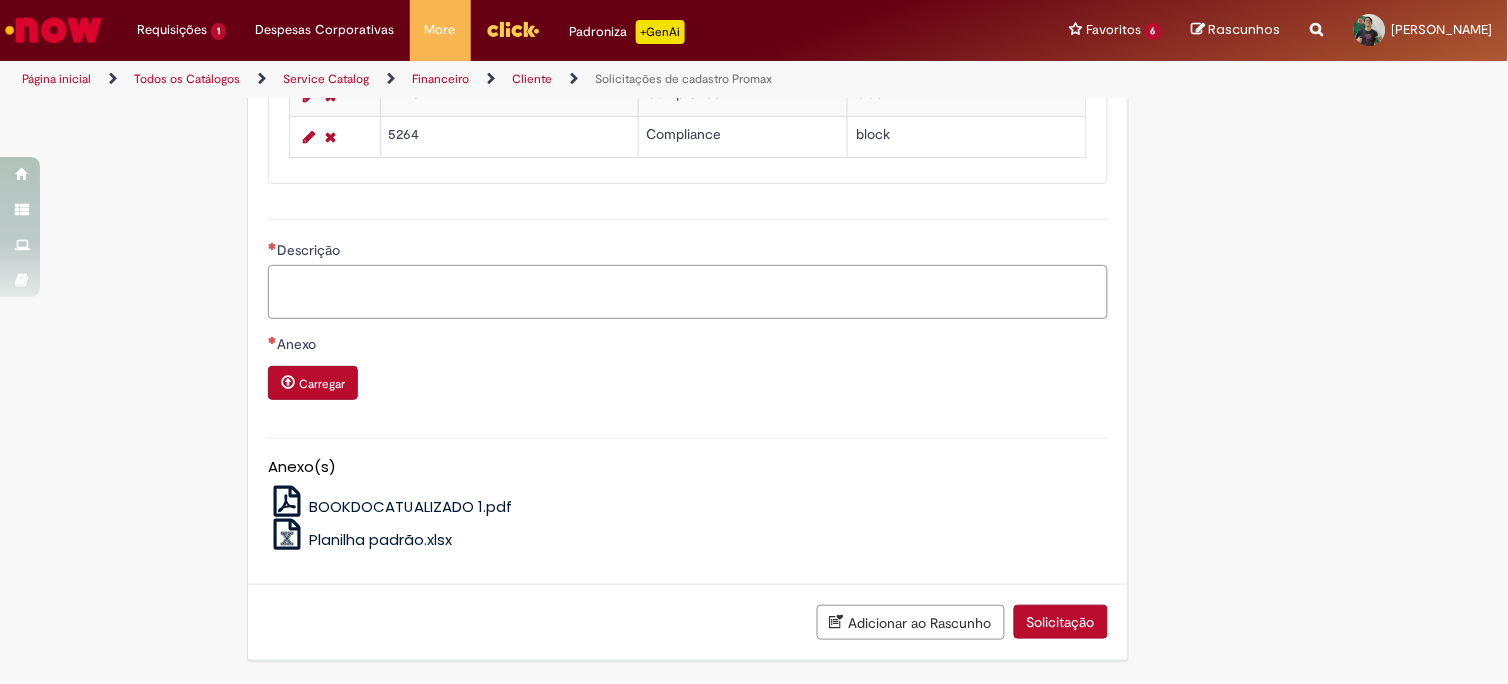 click on "Descrição" at bounding box center (688, 292) 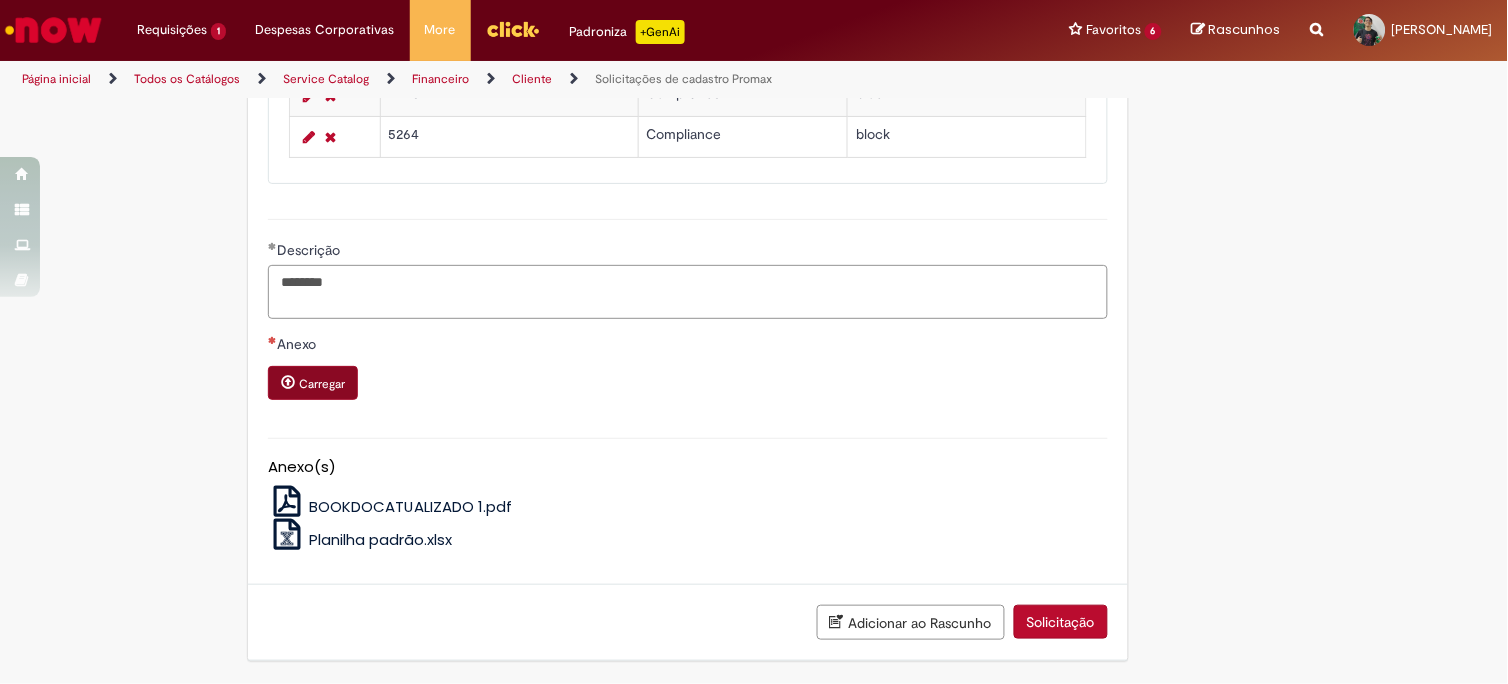 type on "********" 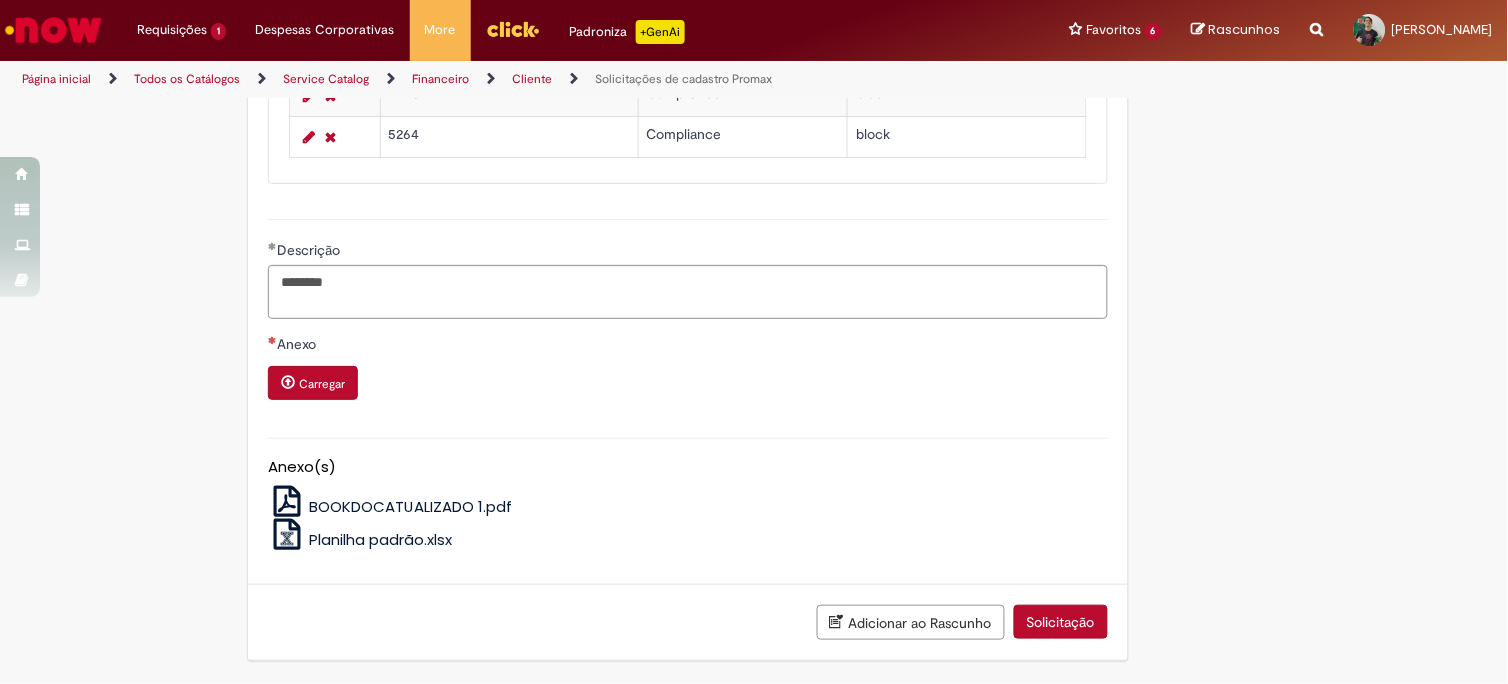 click on "Carregar" at bounding box center [322, 384] 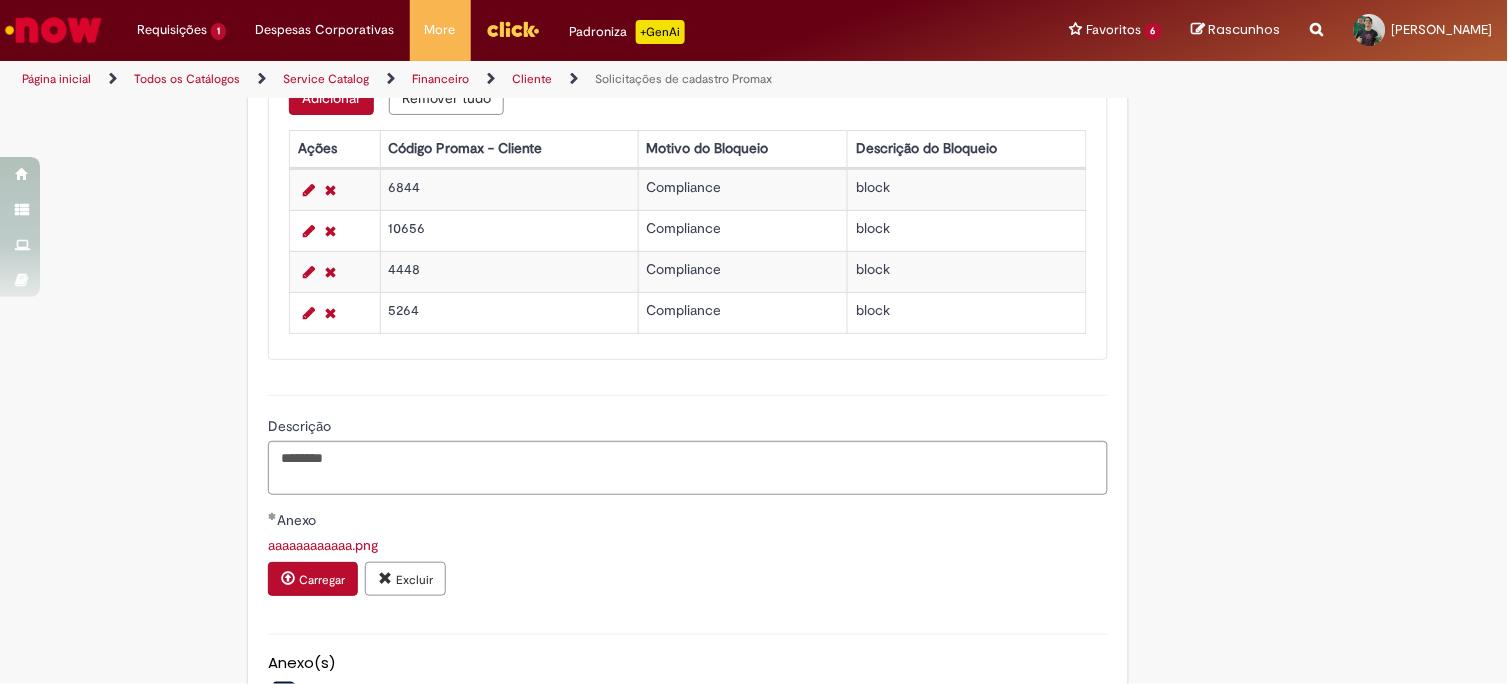 scroll, scrollTop: 1822, scrollLeft: 0, axis: vertical 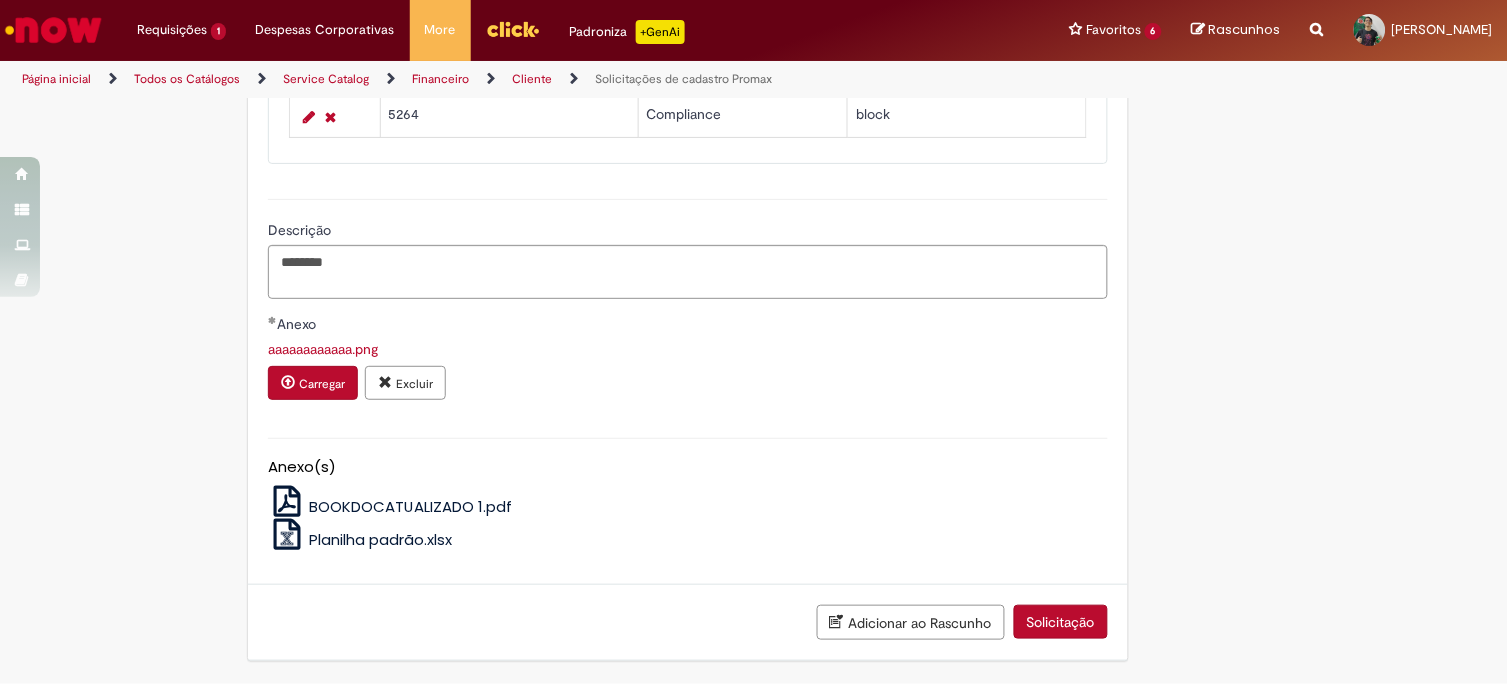 click on "Solicitação" at bounding box center [1061, 622] 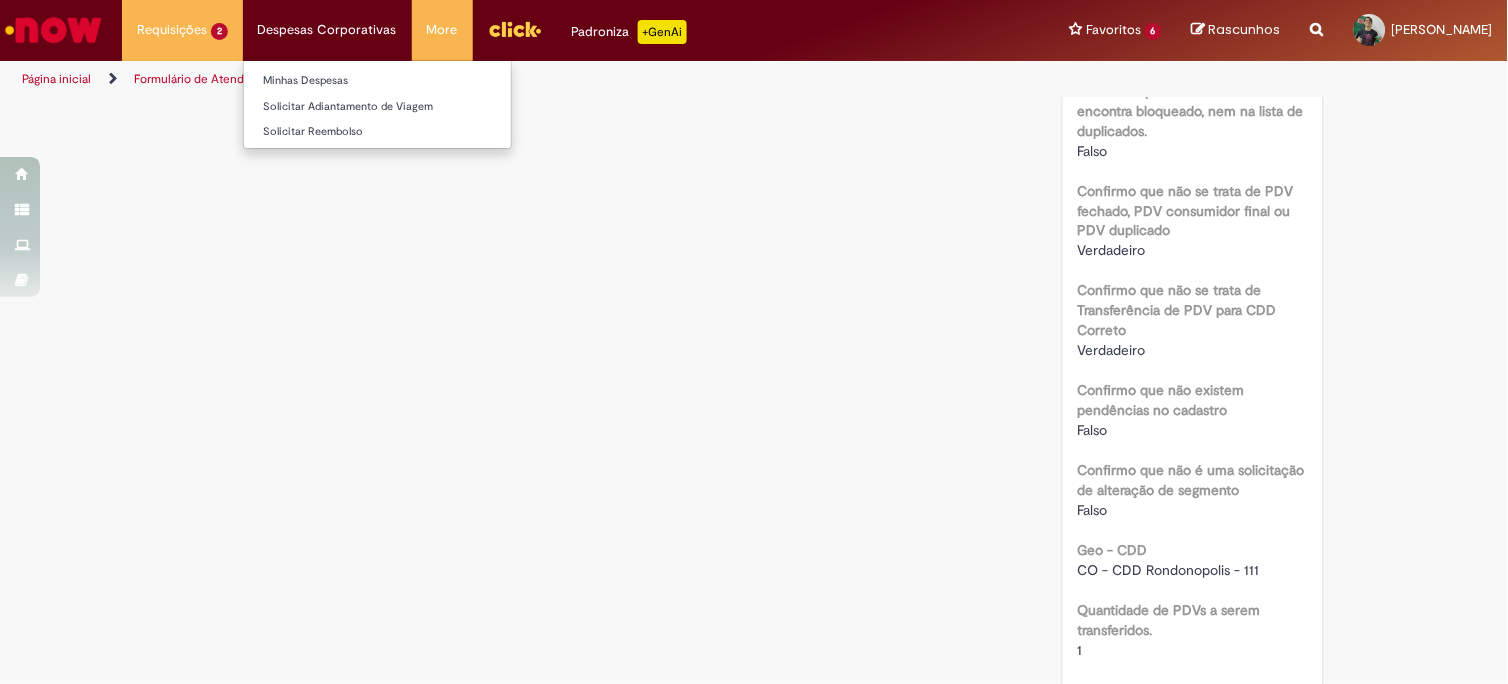scroll, scrollTop: 0, scrollLeft: 0, axis: both 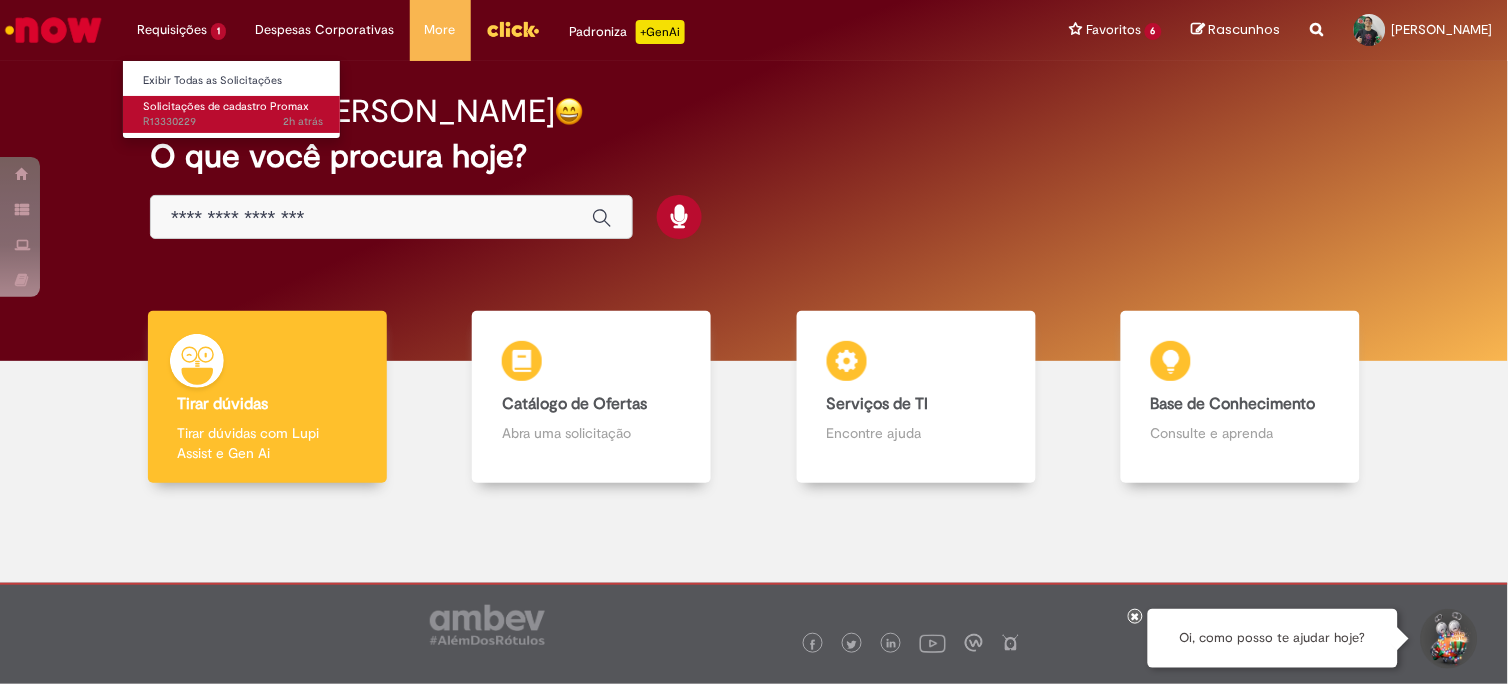 click on "Solicitações de cadastro Promax" at bounding box center (226, 106) 